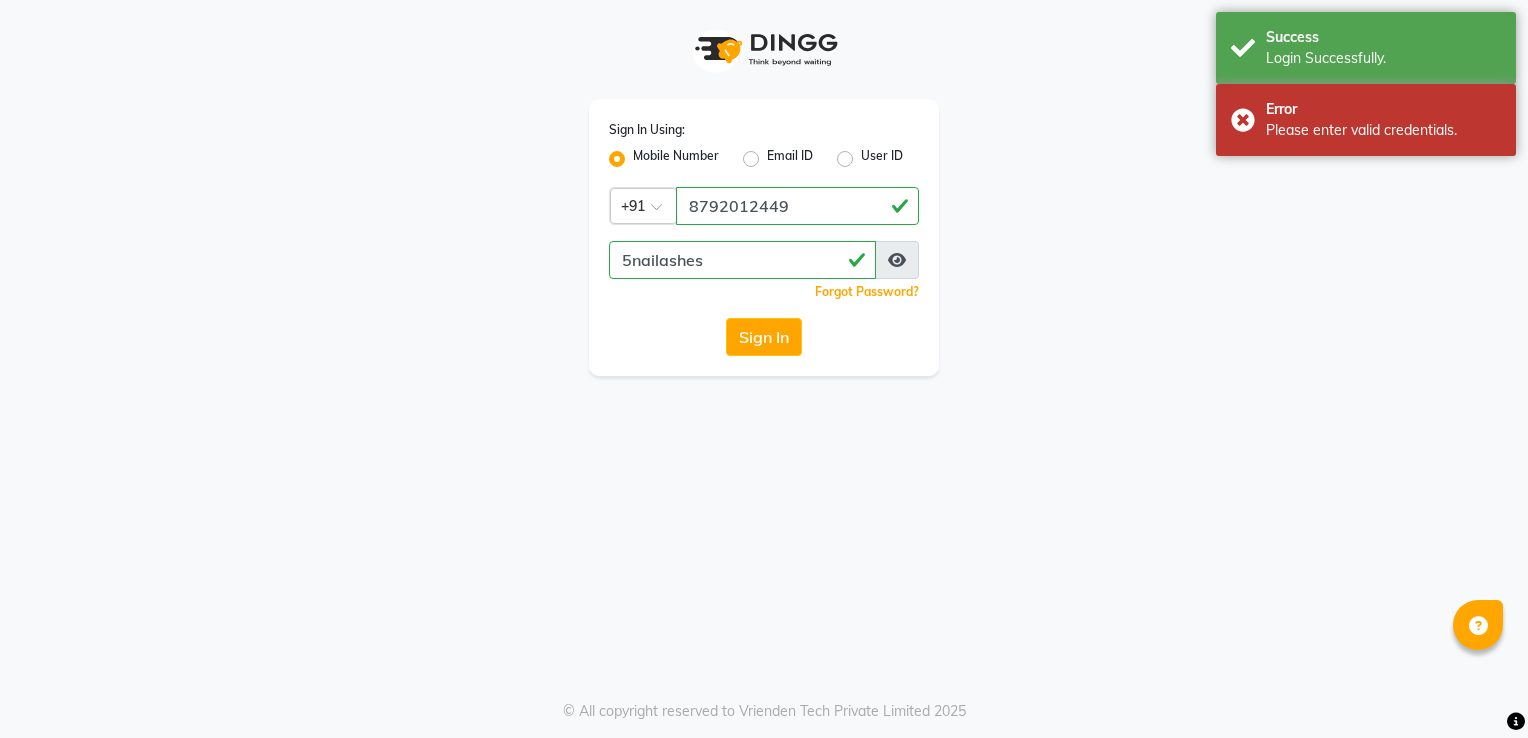 scroll, scrollTop: 0, scrollLeft: 0, axis: both 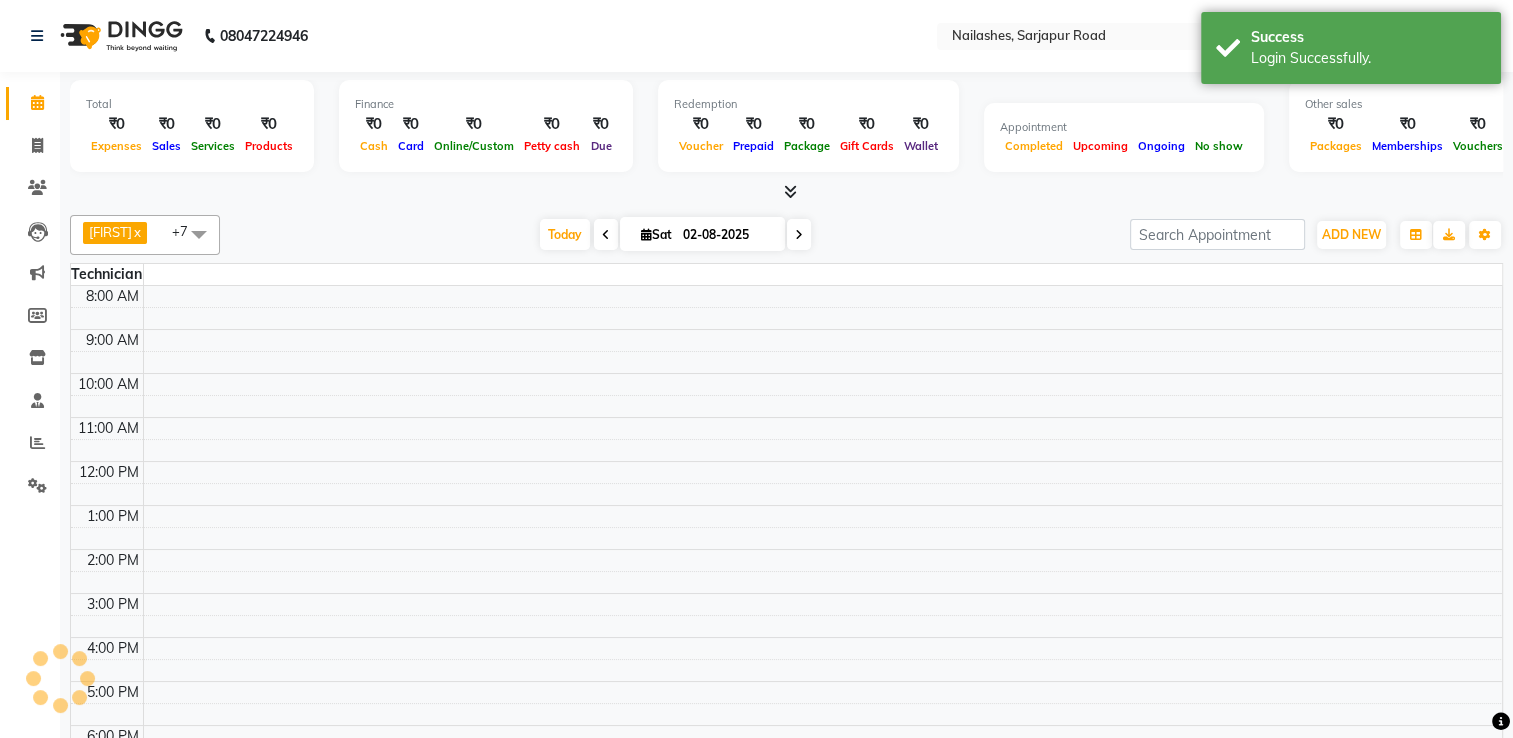select on "en" 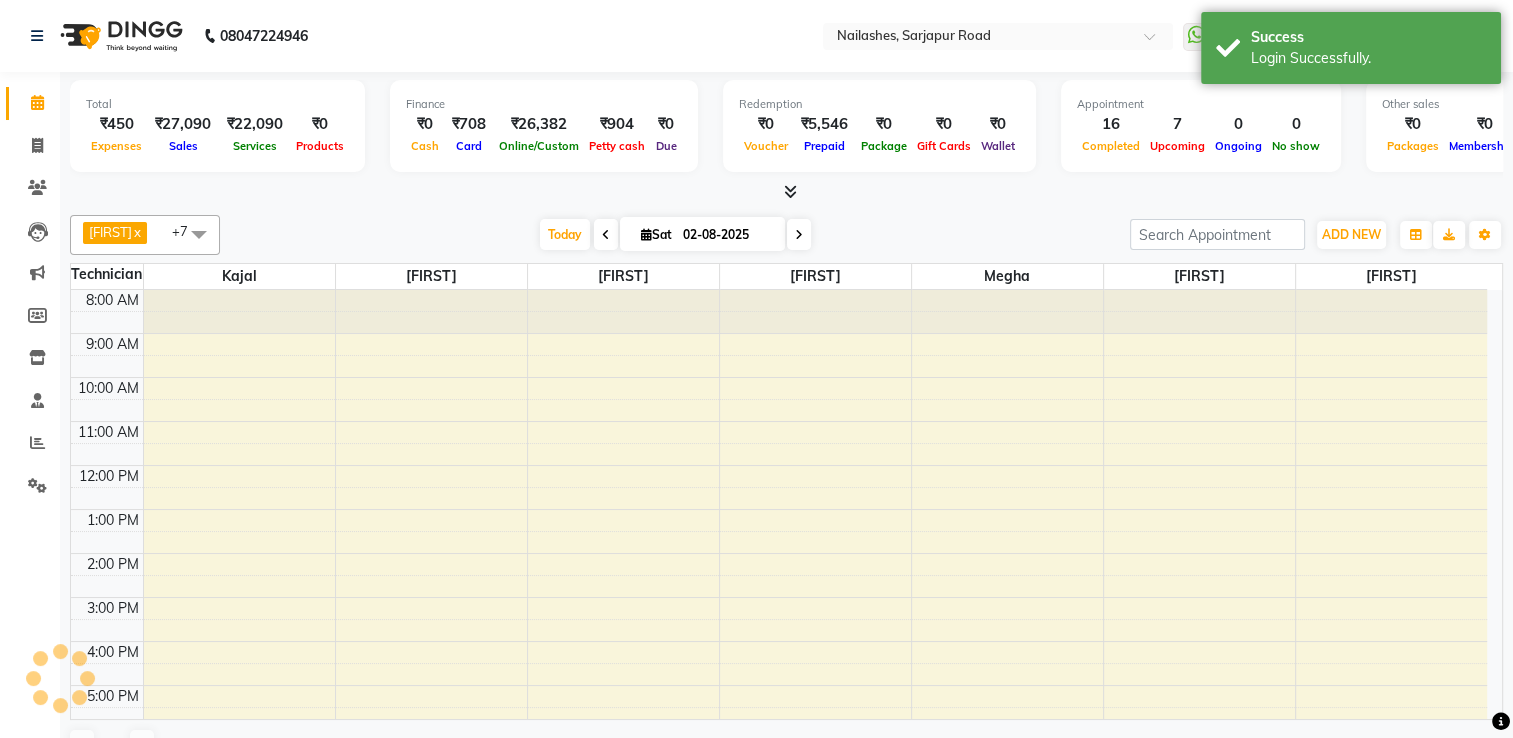 scroll, scrollTop: 0, scrollLeft: 0, axis: both 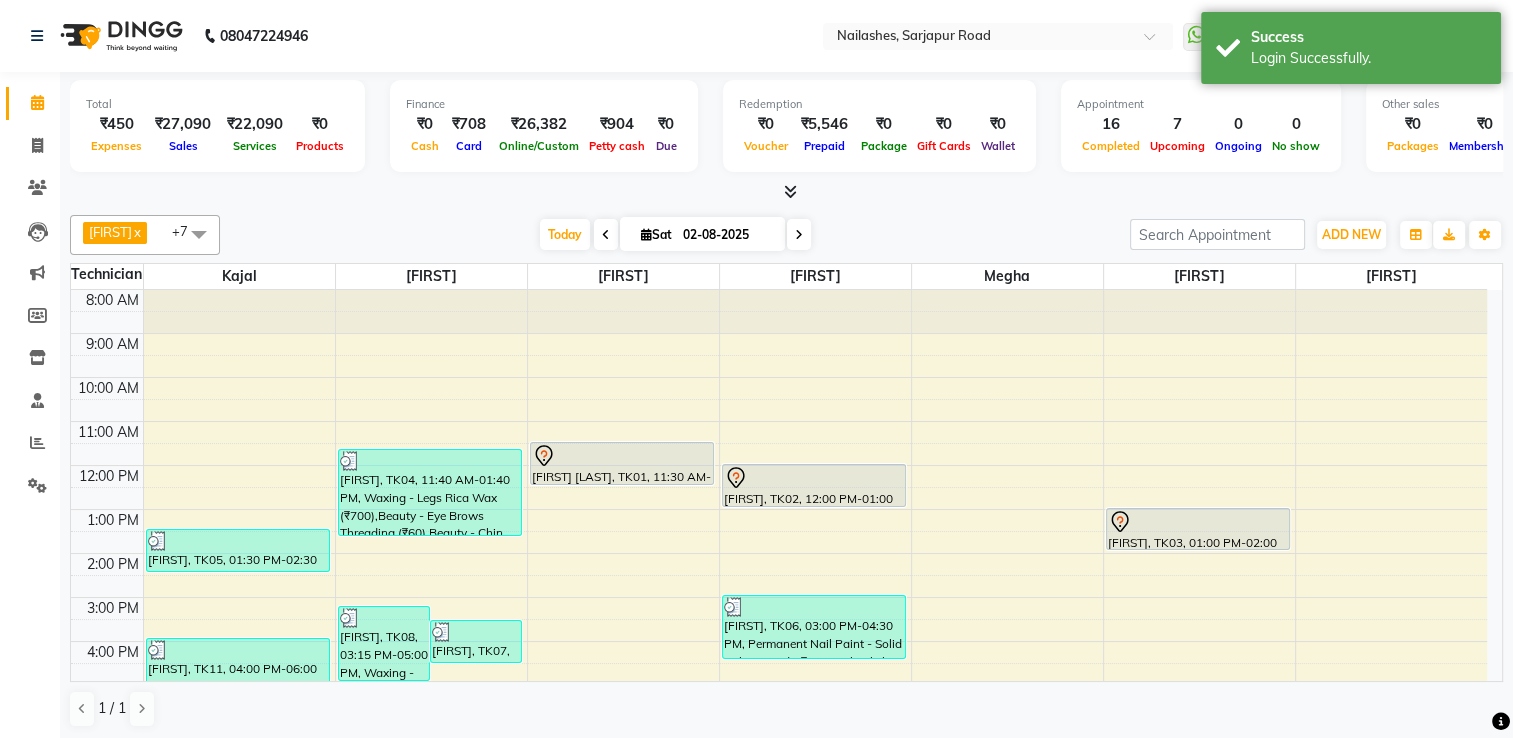 click at bounding box center (786, 192) 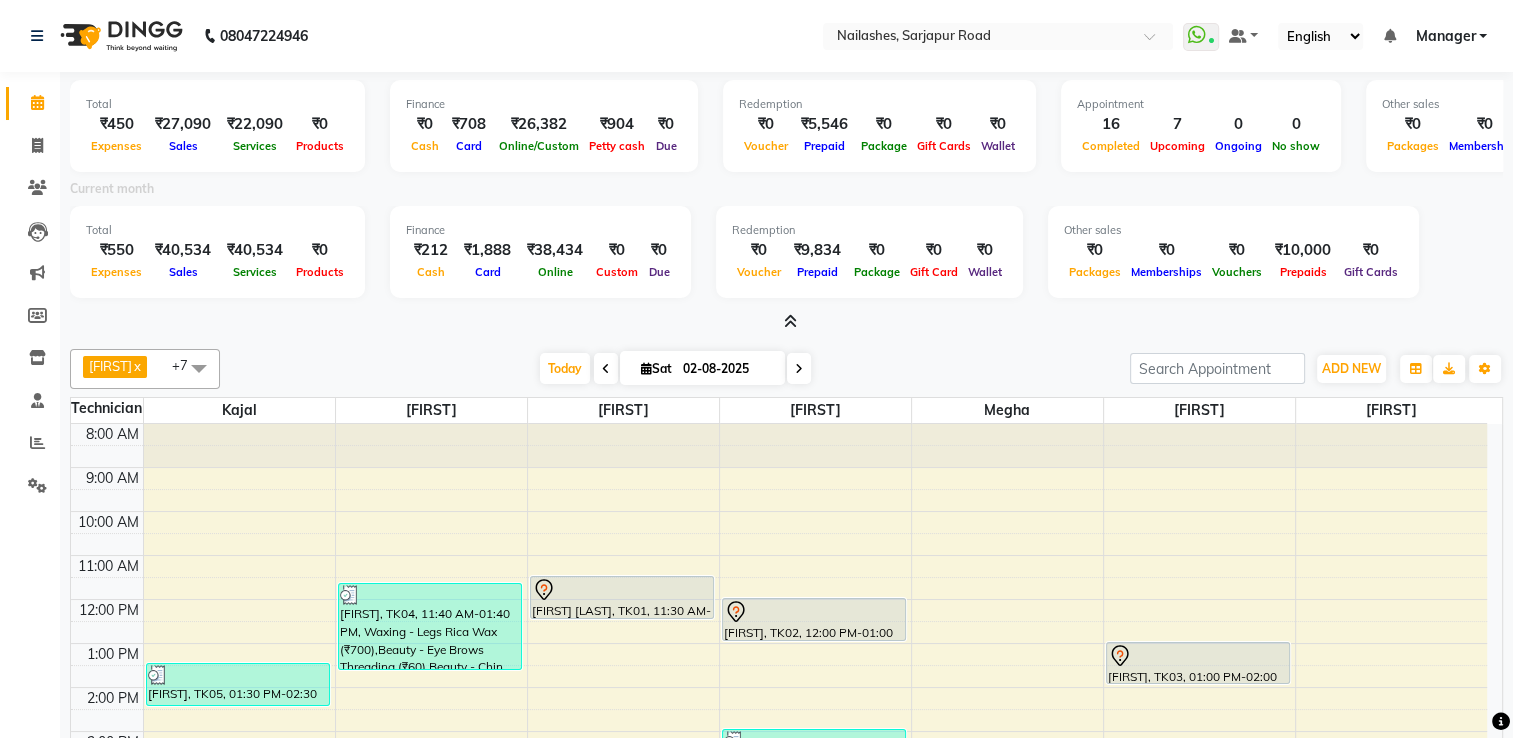 scroll, scrollTop: 135, scrollLeft: 0, axis: vertical 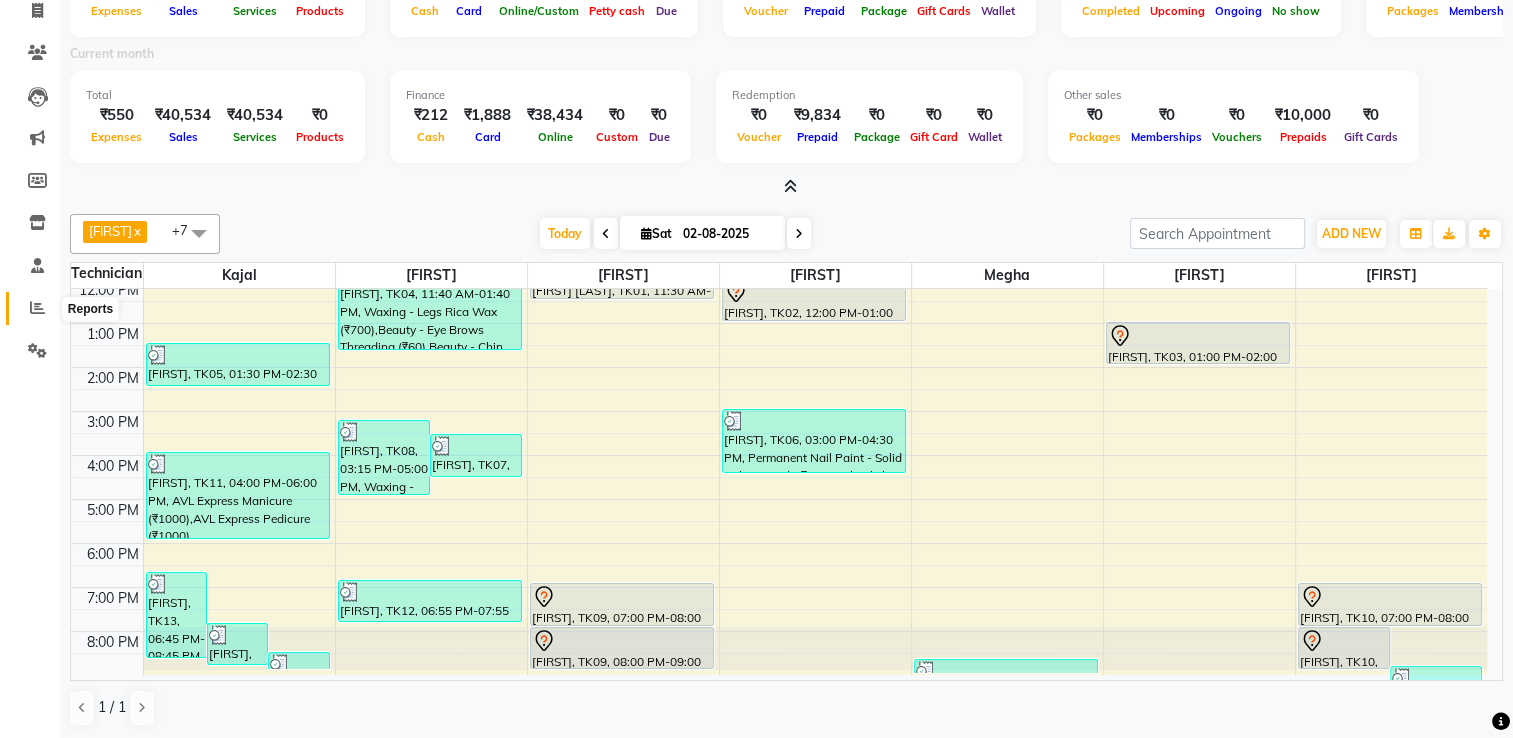 click 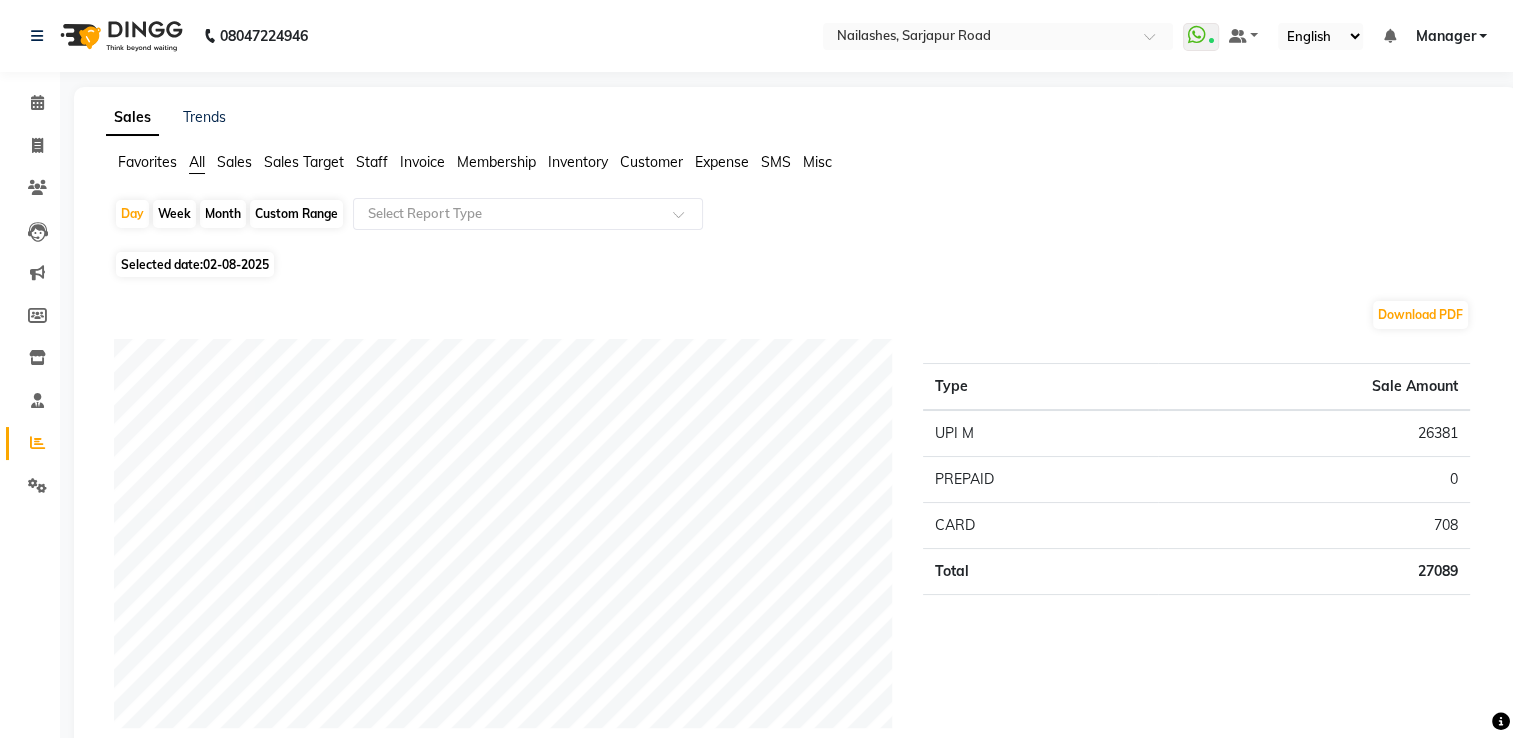click on "Staff" 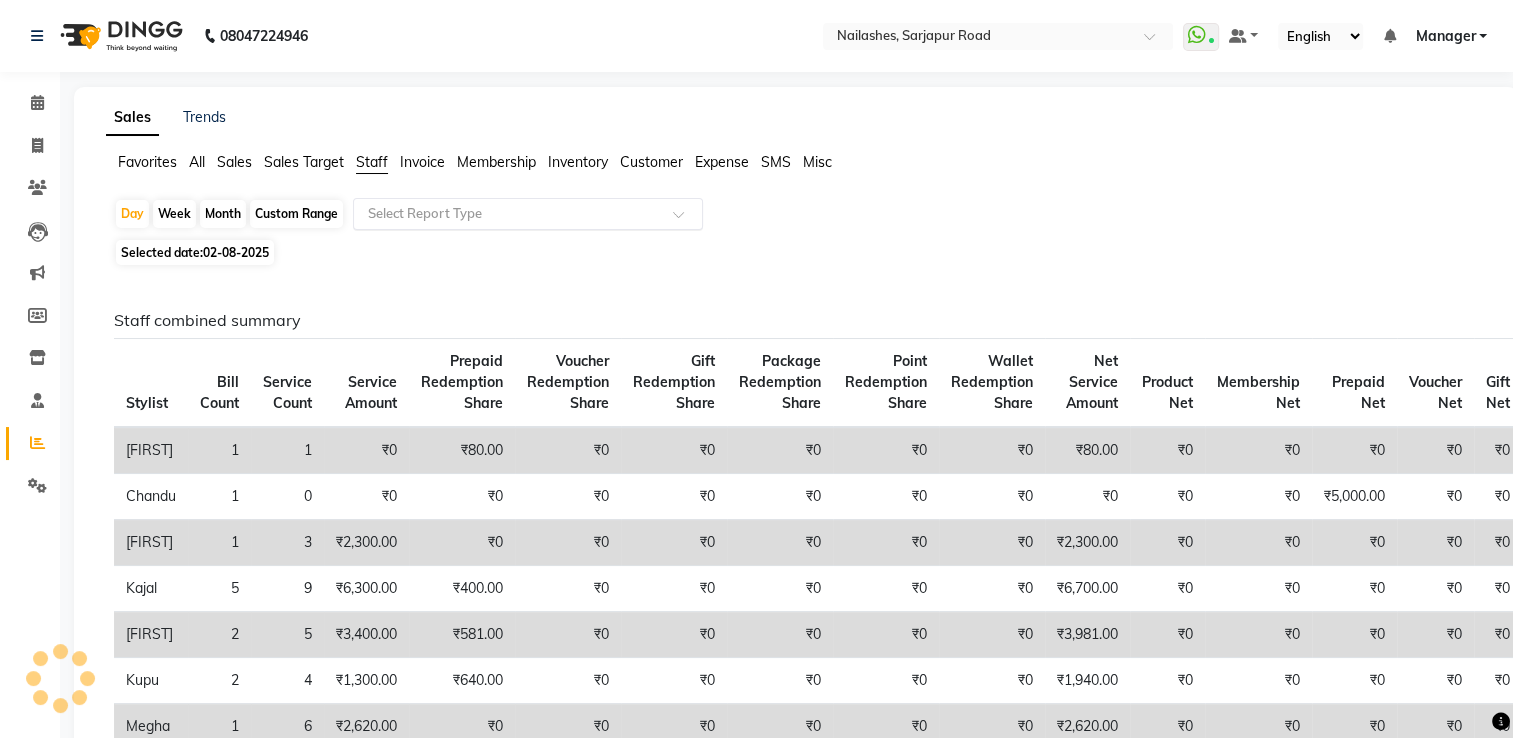 click 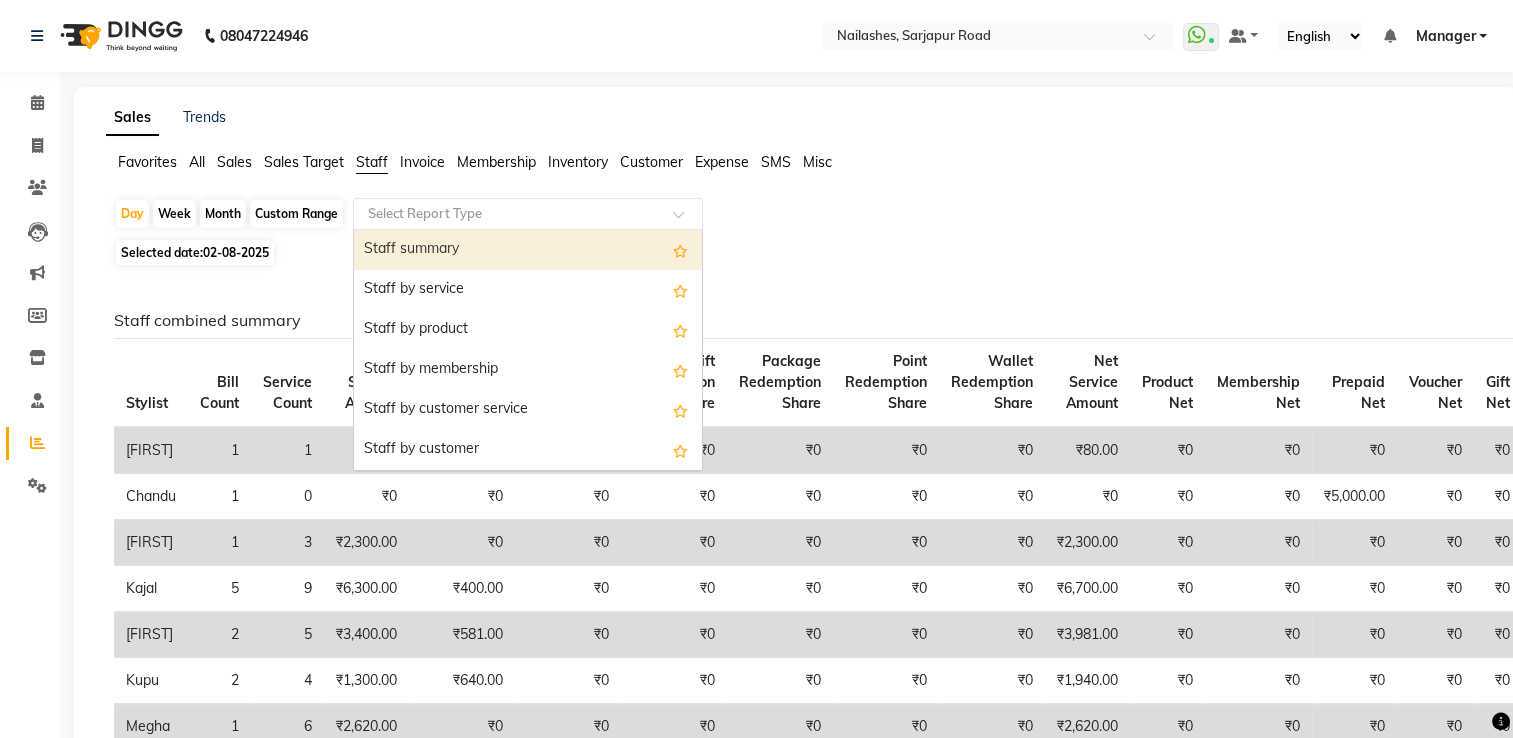 click on "Staff summary" at bounding box center (528, 250) 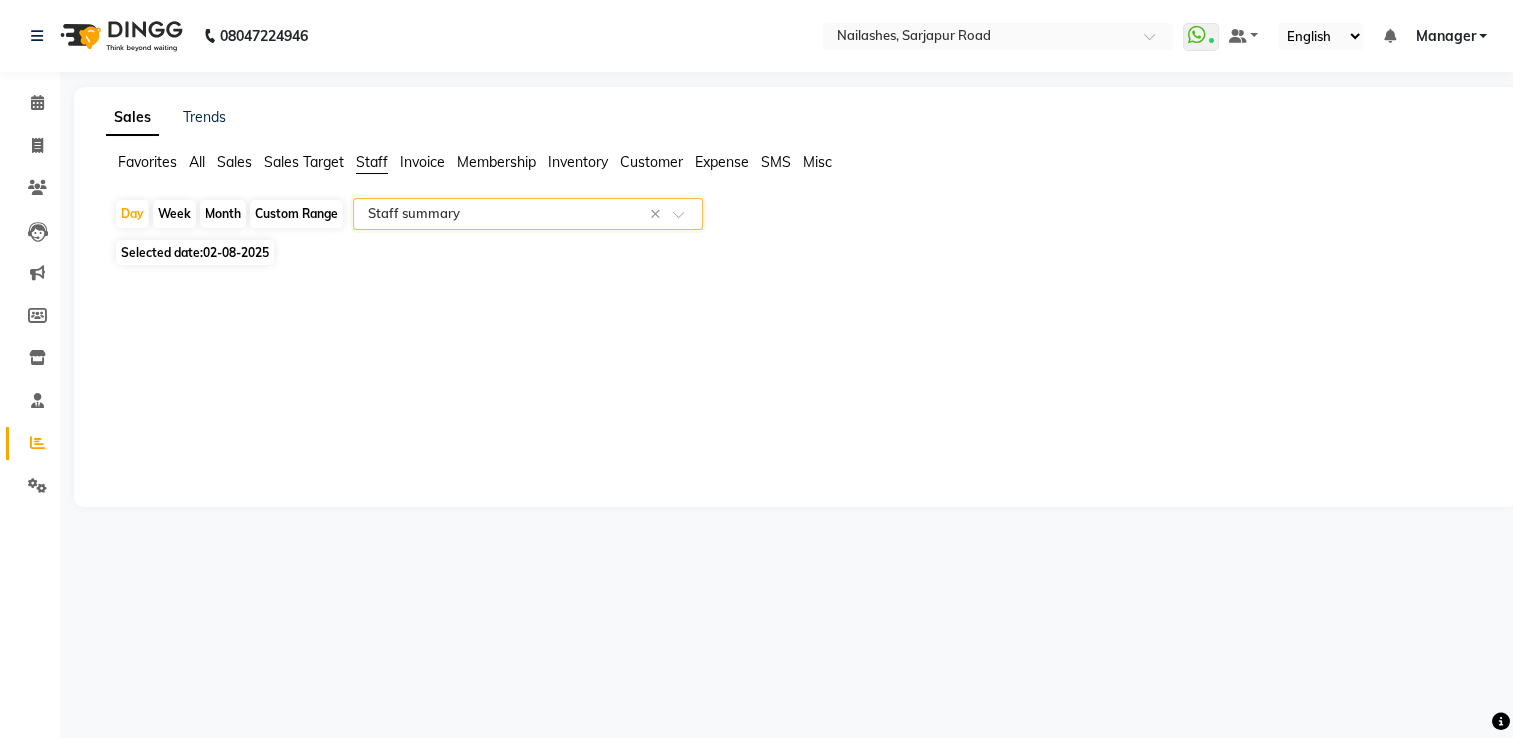 select on "full_report" 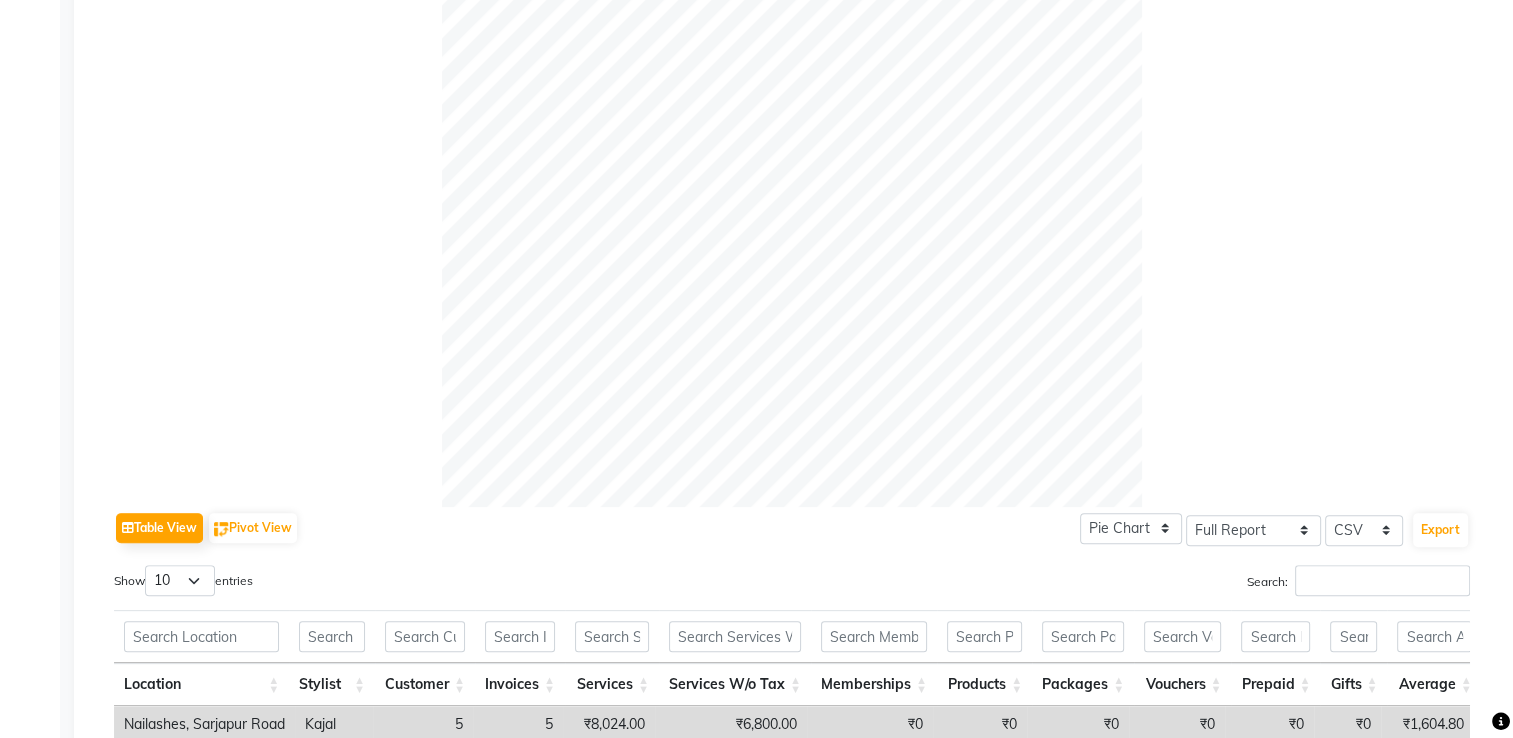 scroll, scrollTop: 800, scrollLeft: 0, axis: vertical 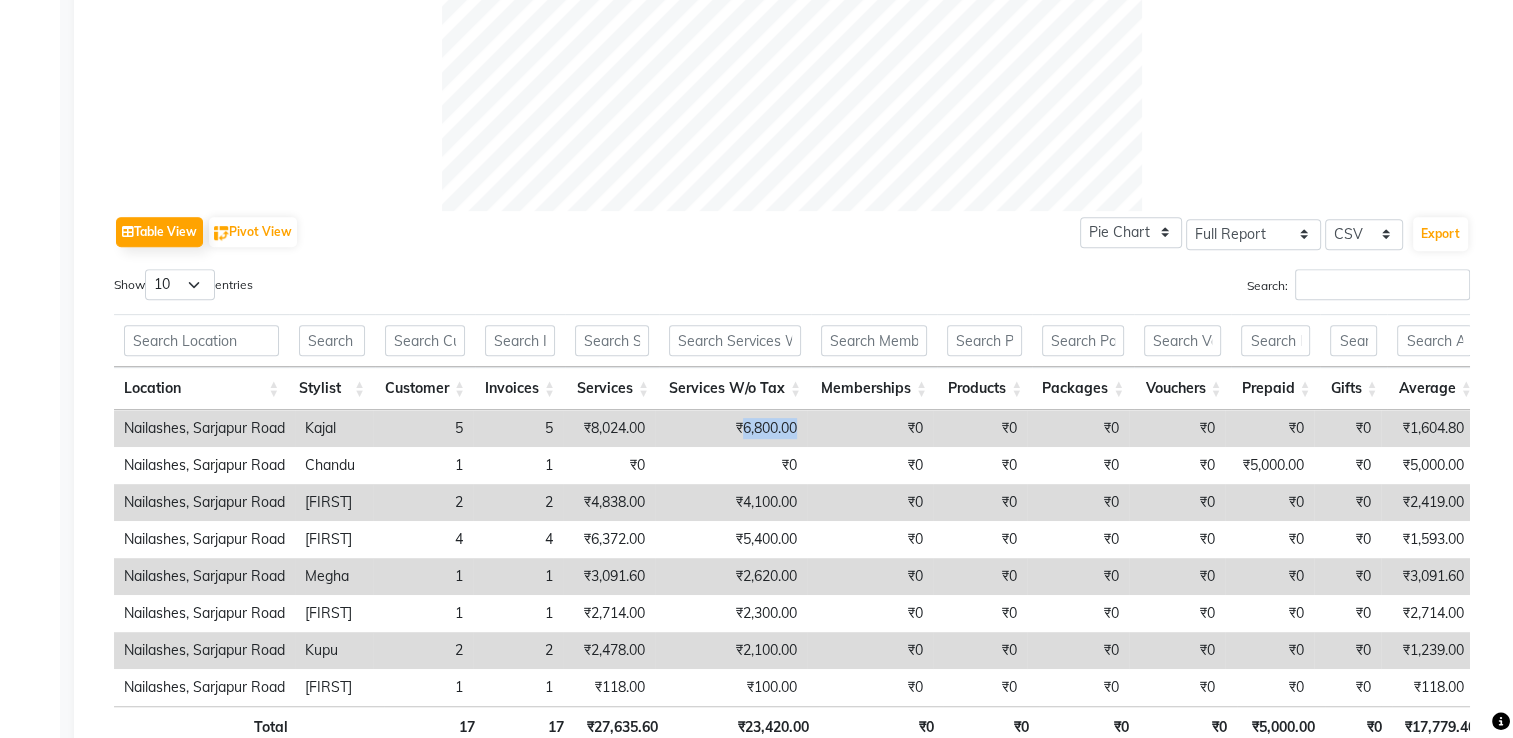 drag, startPoint x: 808, startPoint y: 421, endPoint x: 752, endPoint y: 432, distance: 57.070133 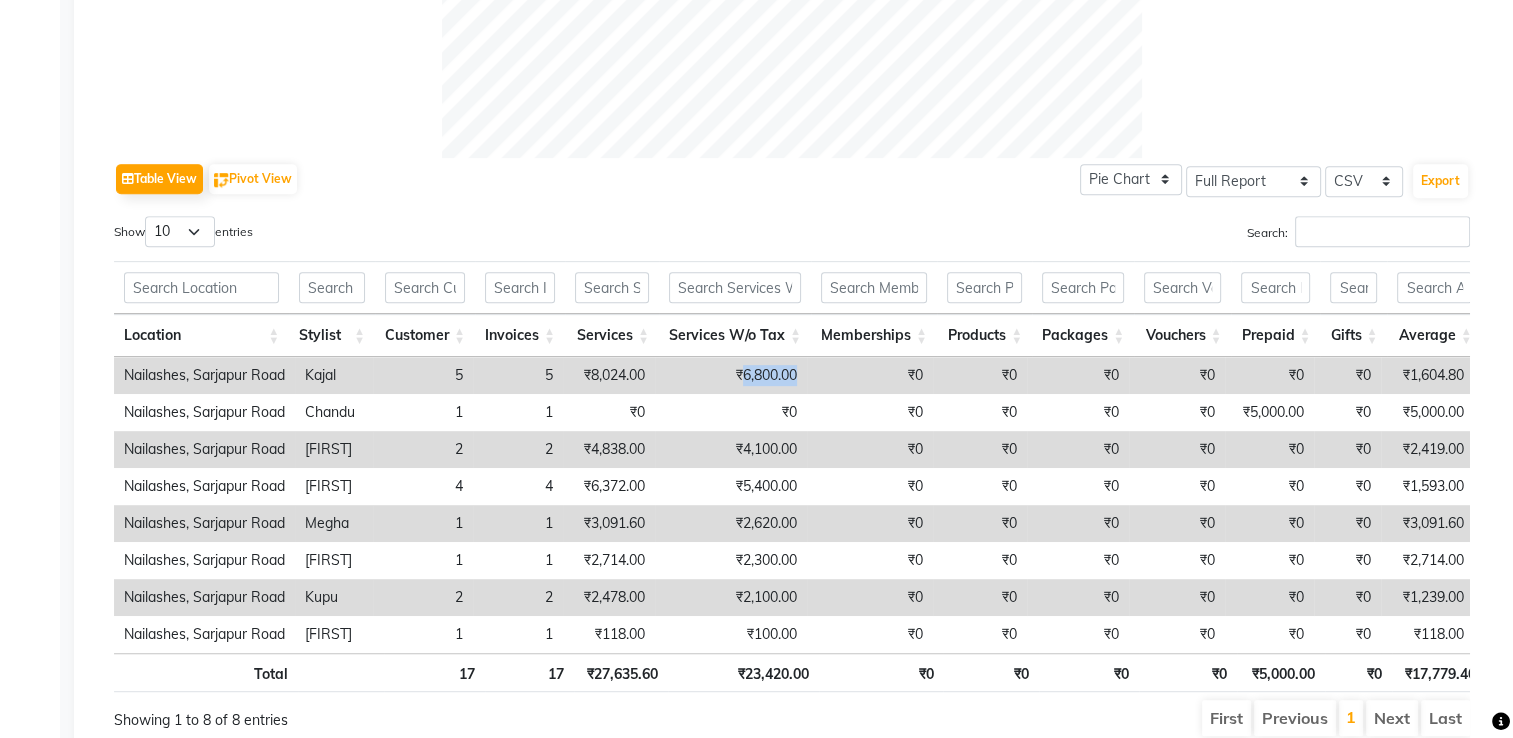 scroll, scrollTop: 900, scrollLeft: 0, axis: vertical 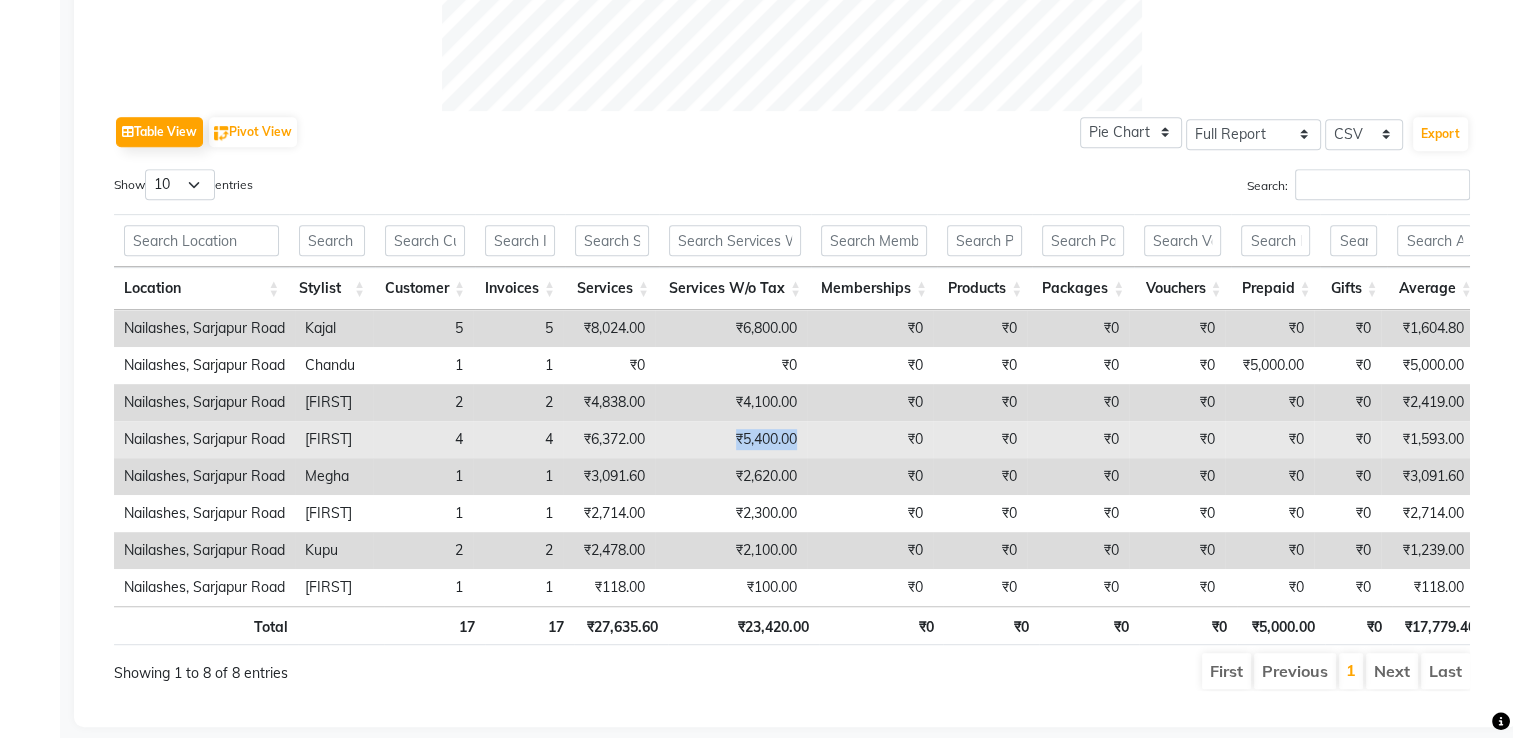 drag, startPoint x: 824, startPoint y: 435, endPoint x: 728, endPoint y: 446, distance: 96.62815 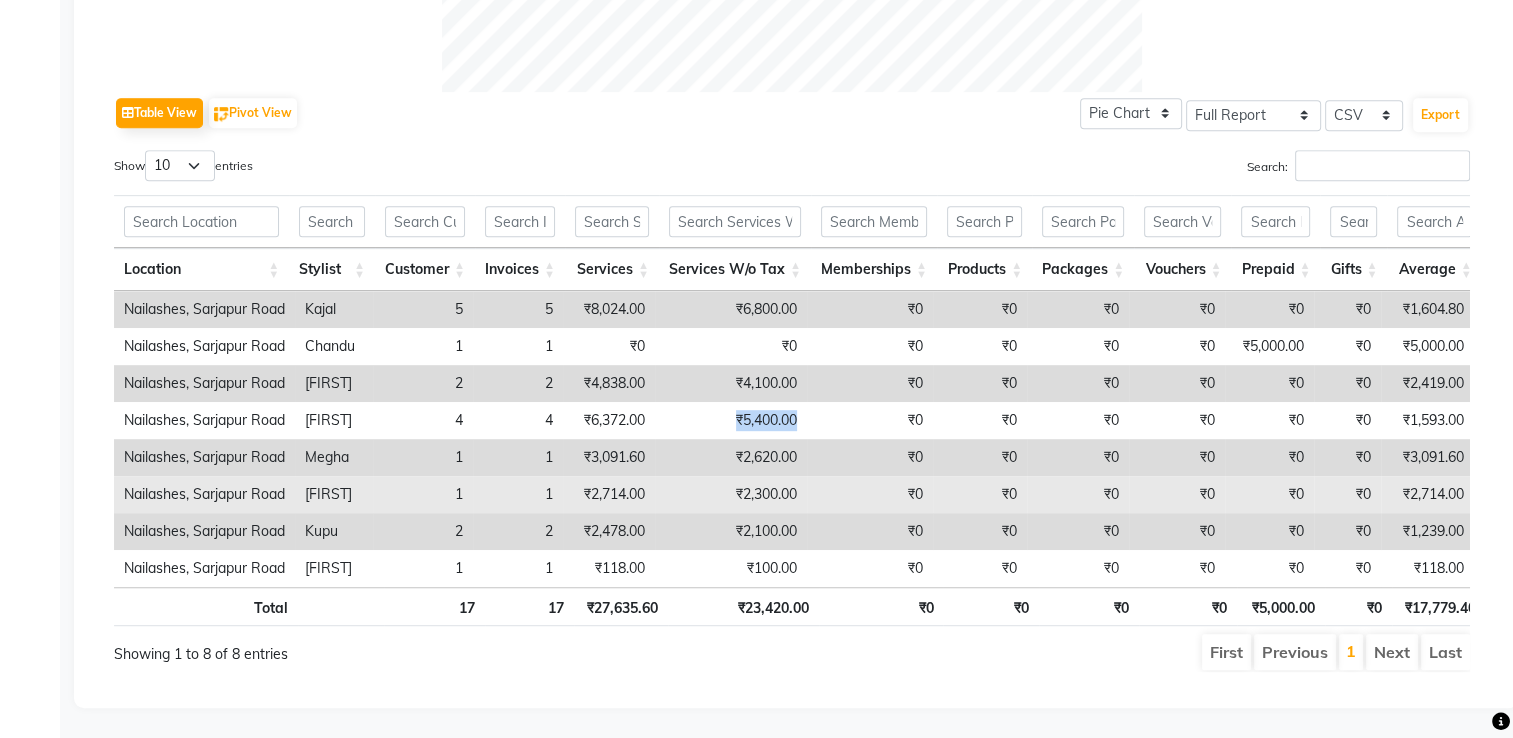 scroll, scrollTop: 948, scrollLeft: 0, axis: vertical 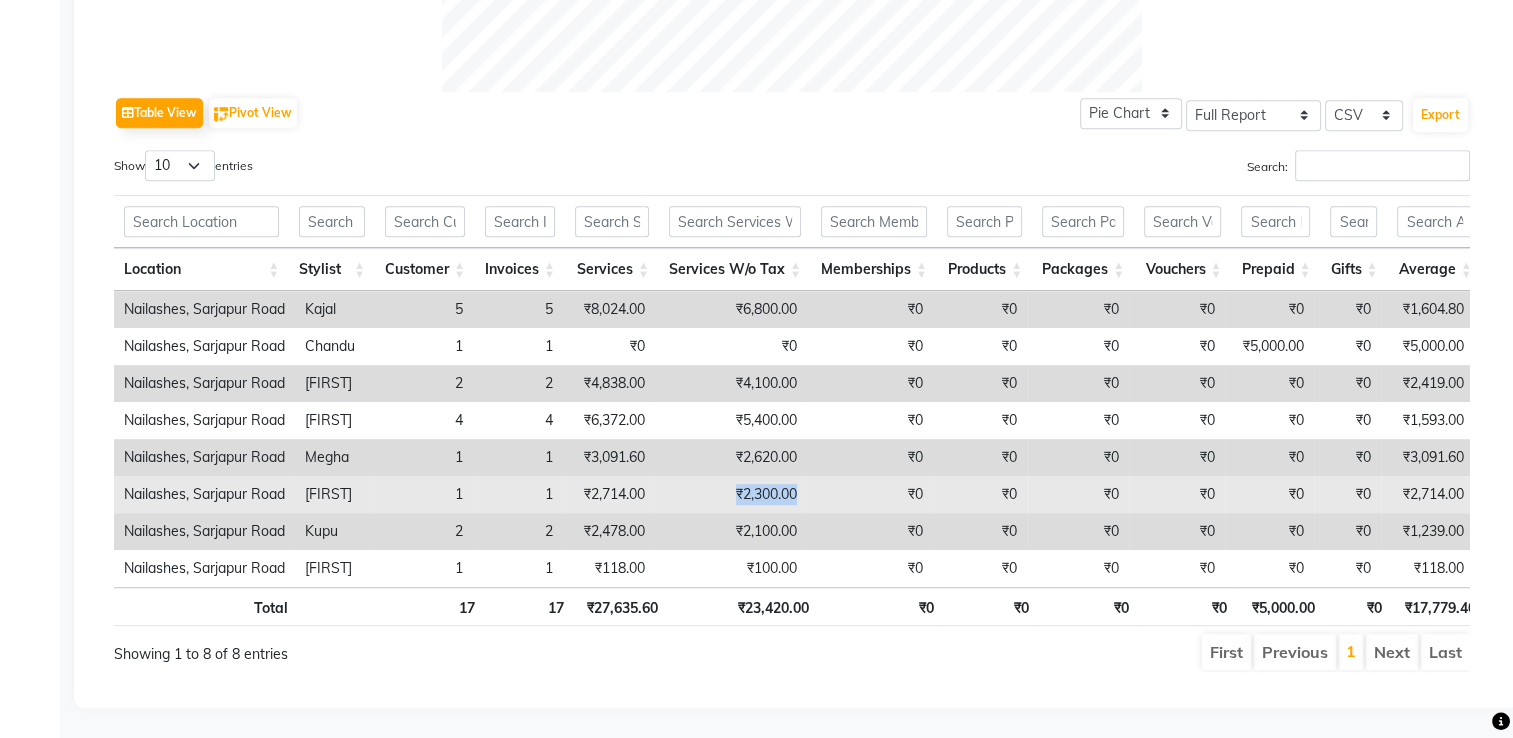 drag, startPoint x: 745, startPoint y: 459, endPoint x: 858, endPoint y: 458, distance: 113.004425 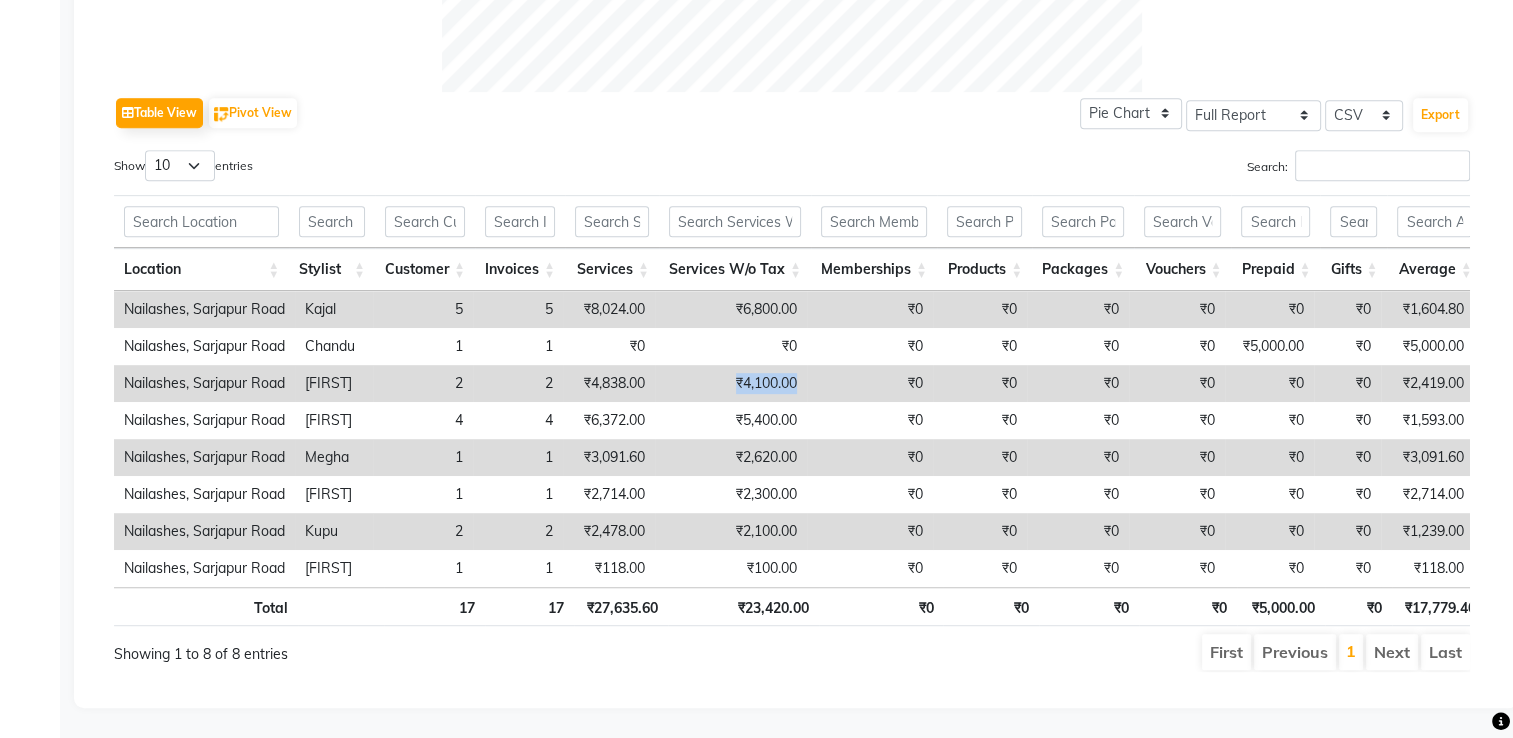 drag, startPoint x: 858, startPoint y: 458, endPoint x: 733, endPoint y: 362, distance: 157.61028 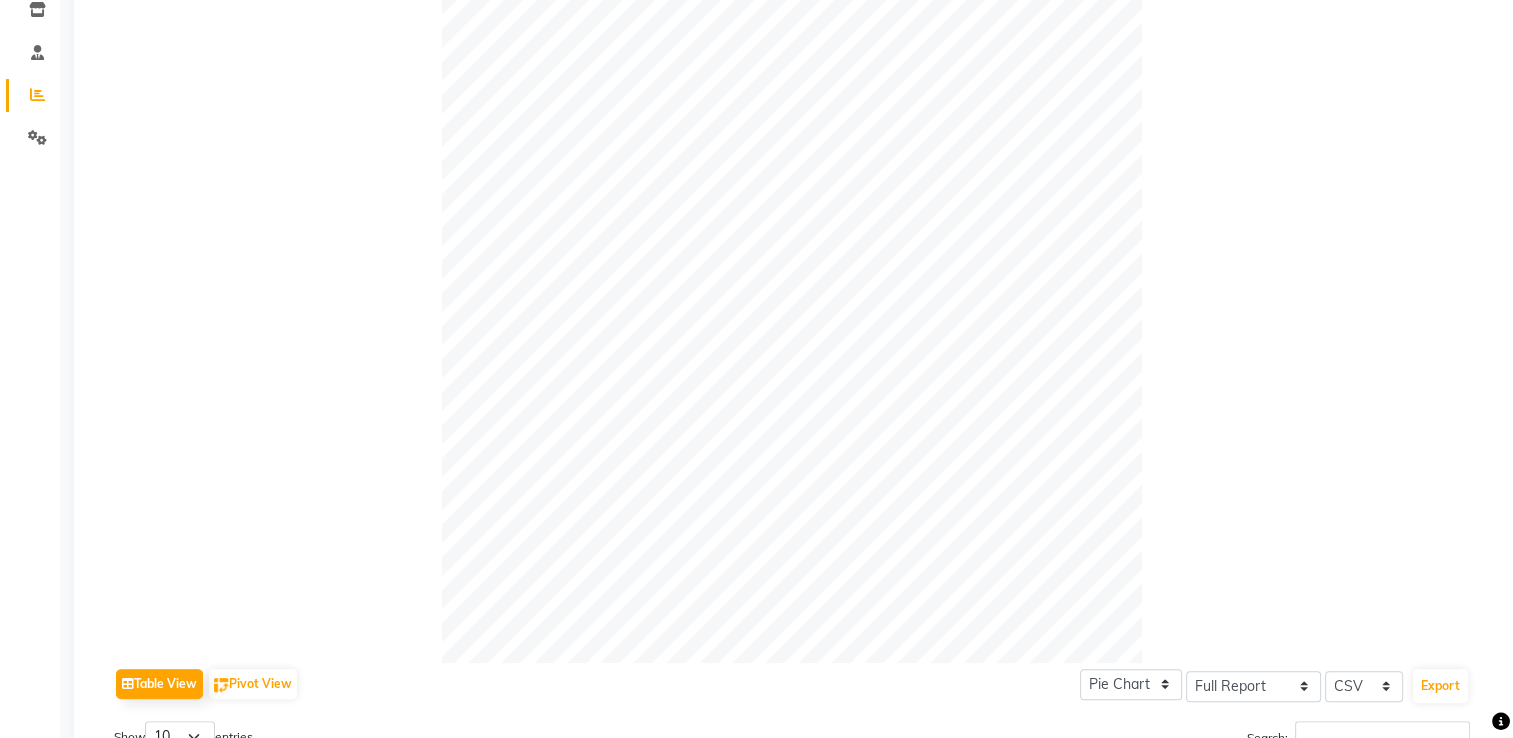 scroll, scrollTop: 0, scrollLeft: 0, axis: both 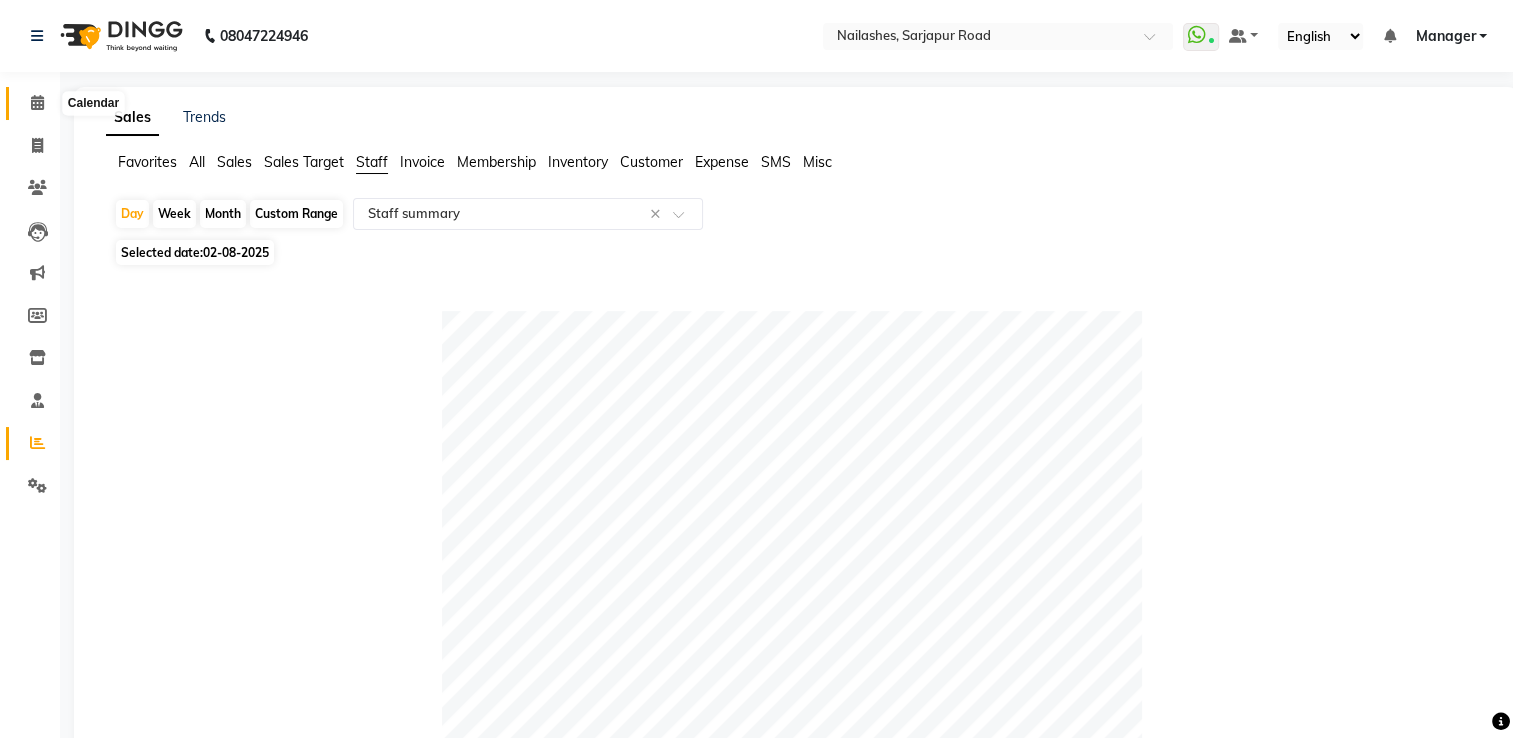 click 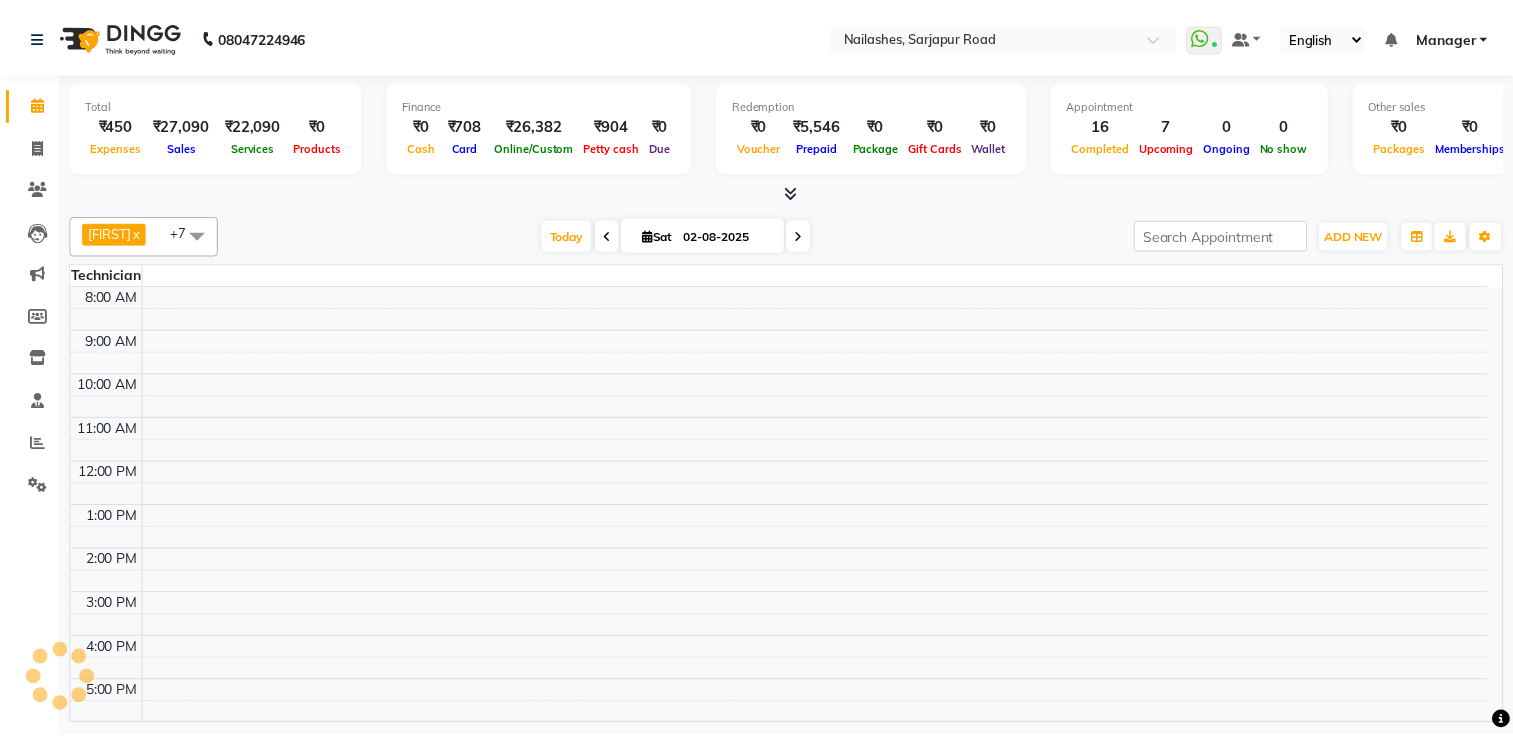 scroll, scrollTop: 0, scrollLeft: 0, axis: both 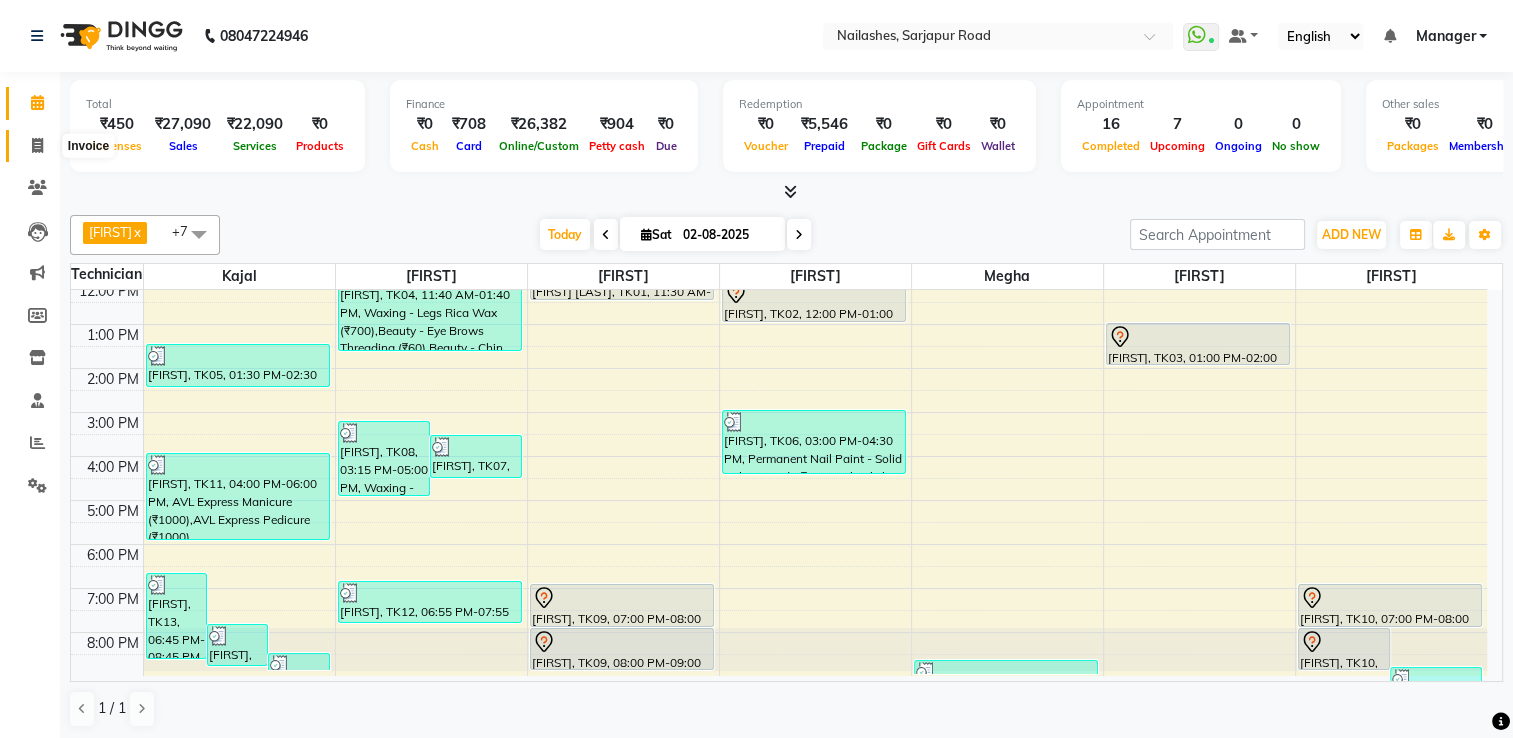 click 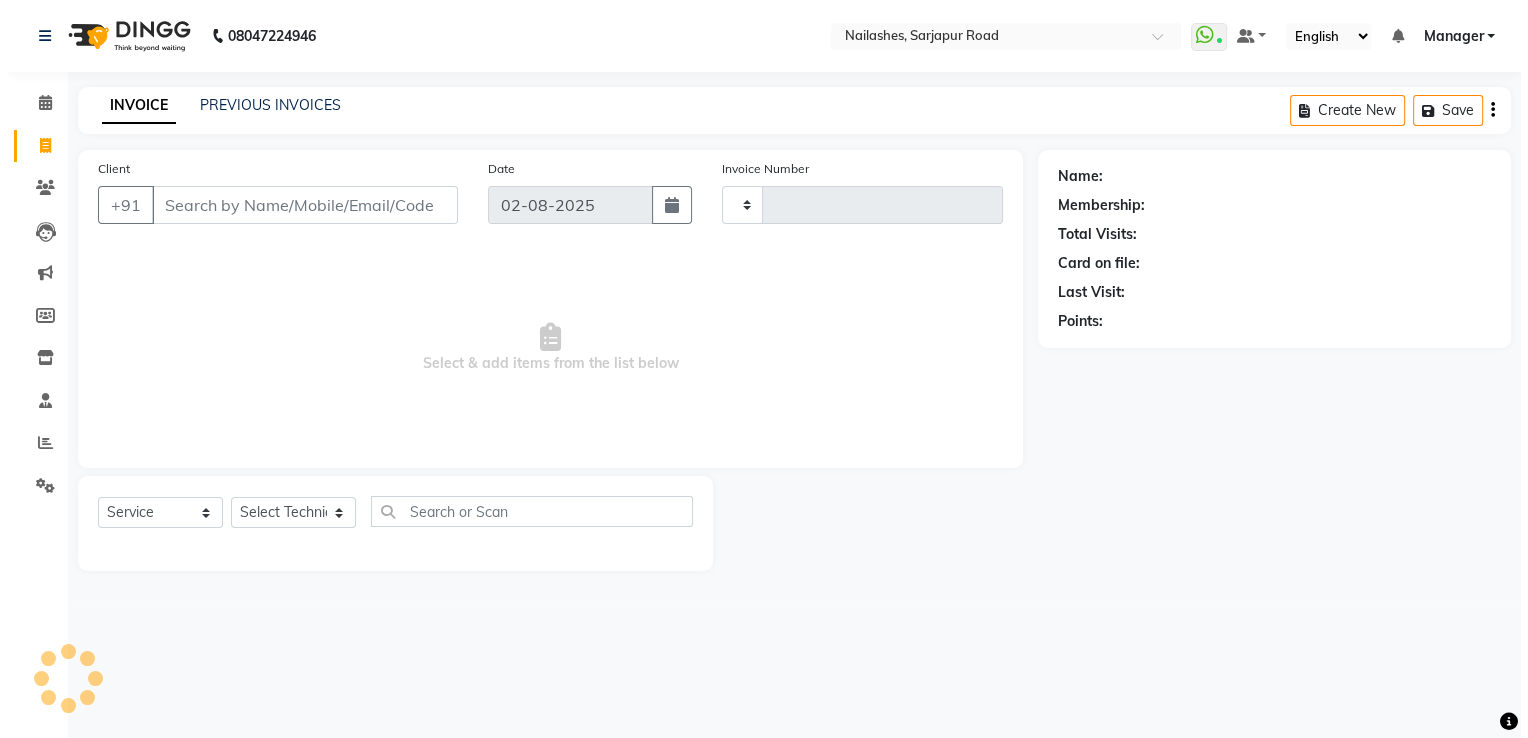scroll, scrollTop: 0, scrollLeft: 0, axis: both 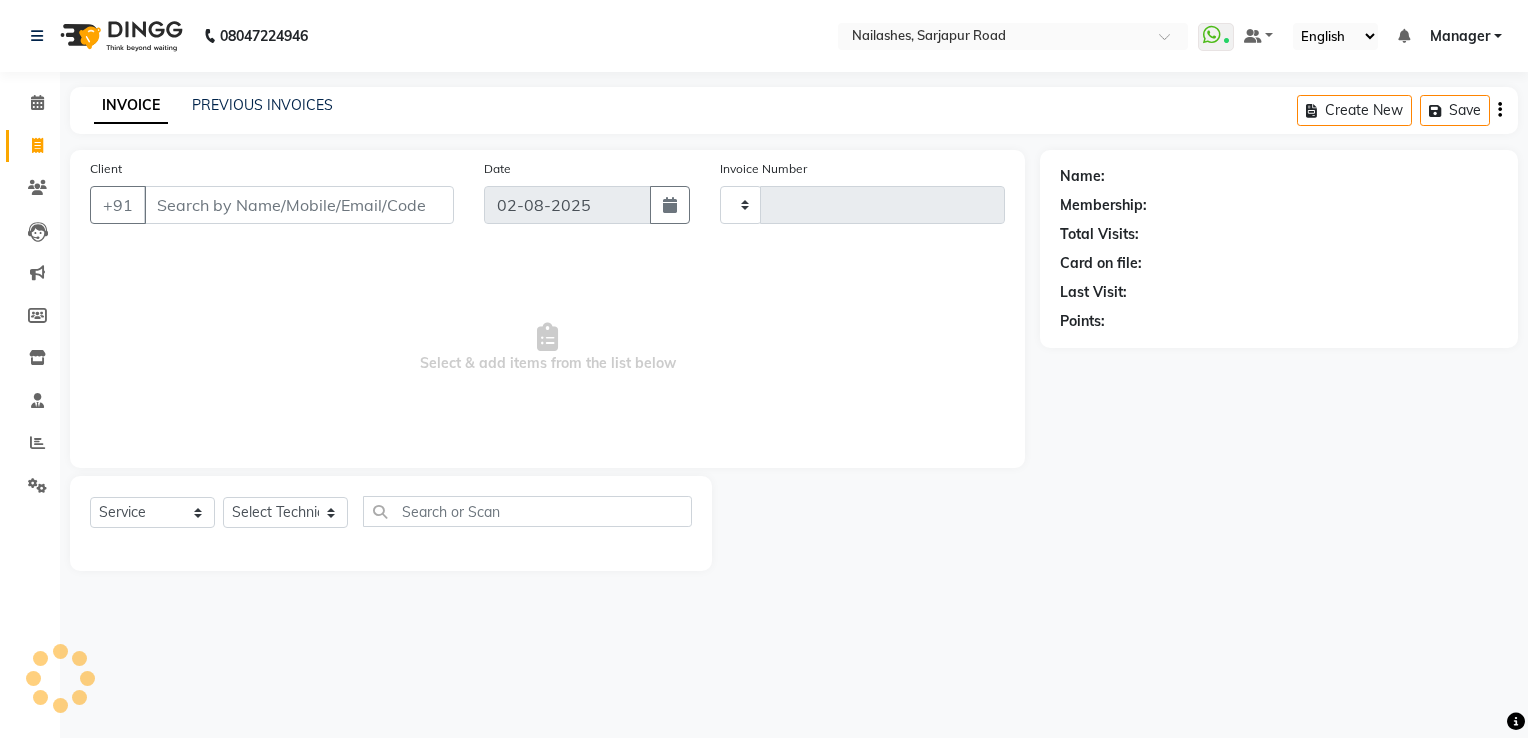 type on "1427" 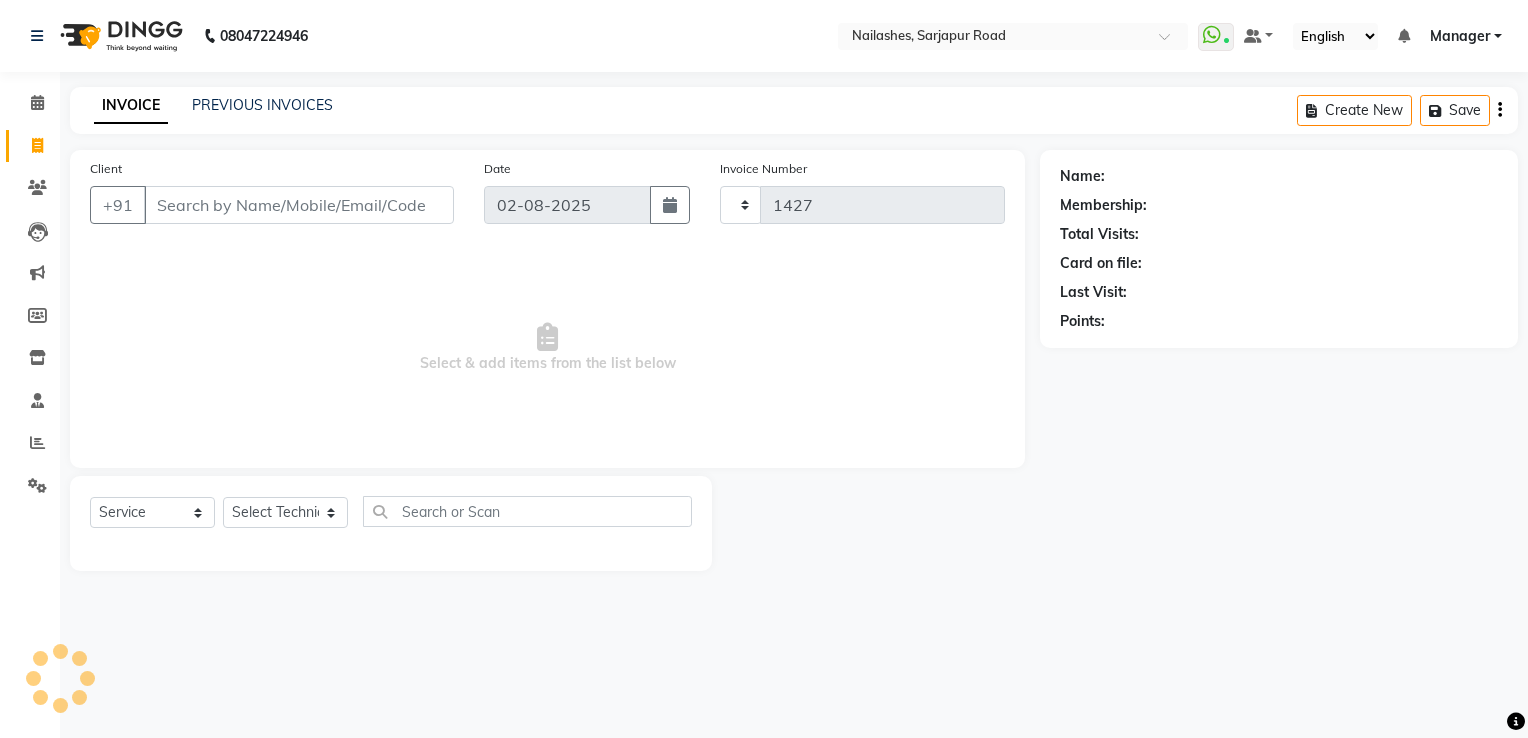 select on "6579" 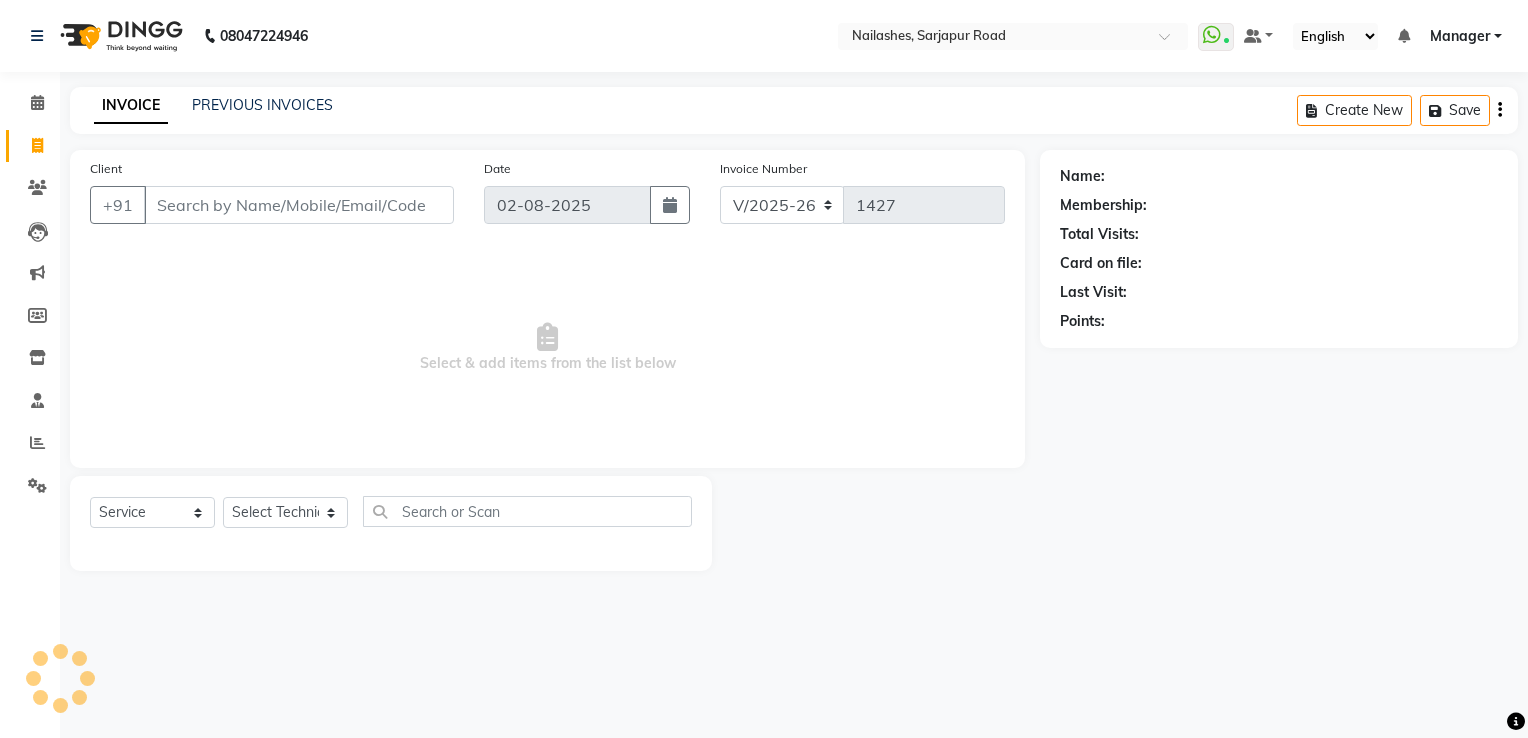 click on "Client" at bounding box center [299, 205] 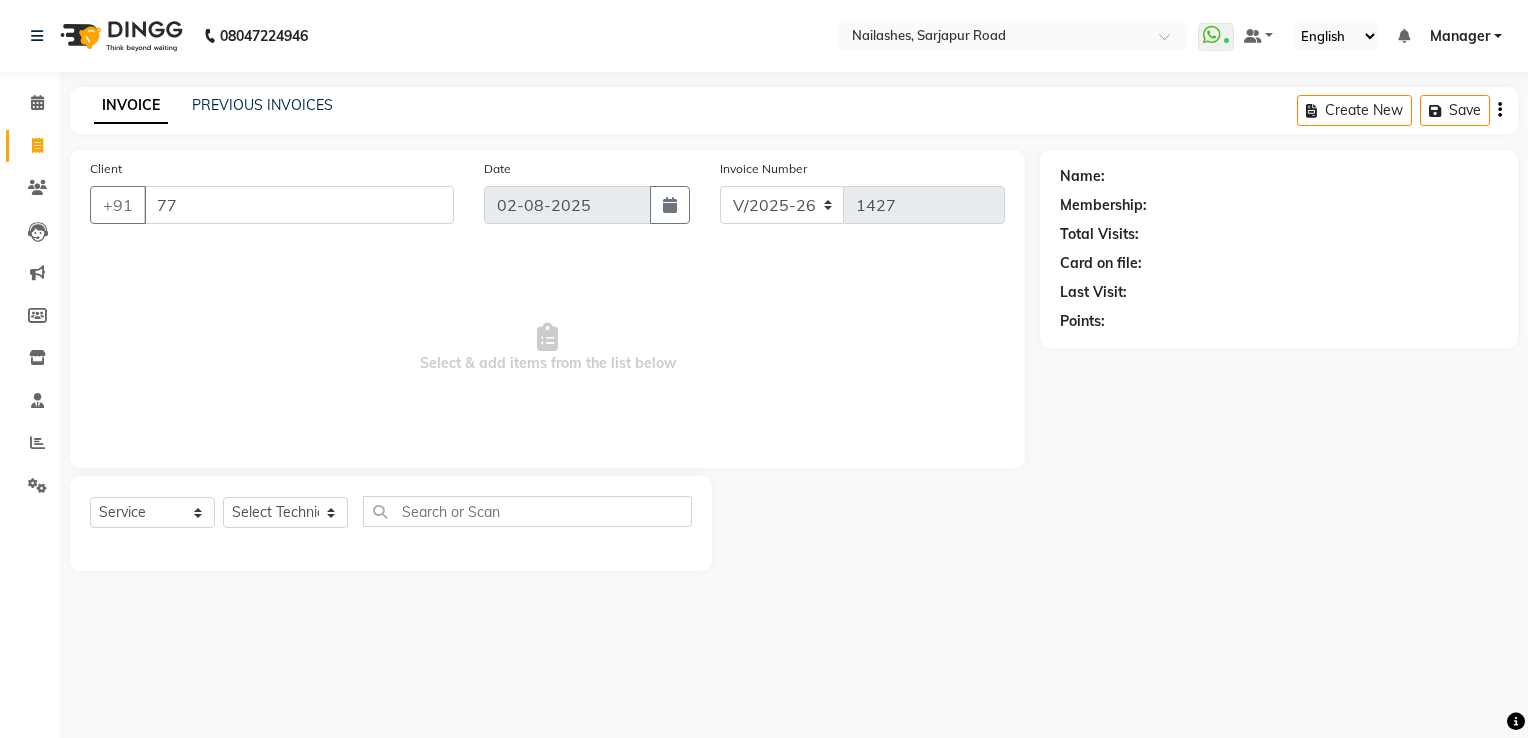 type on "7" 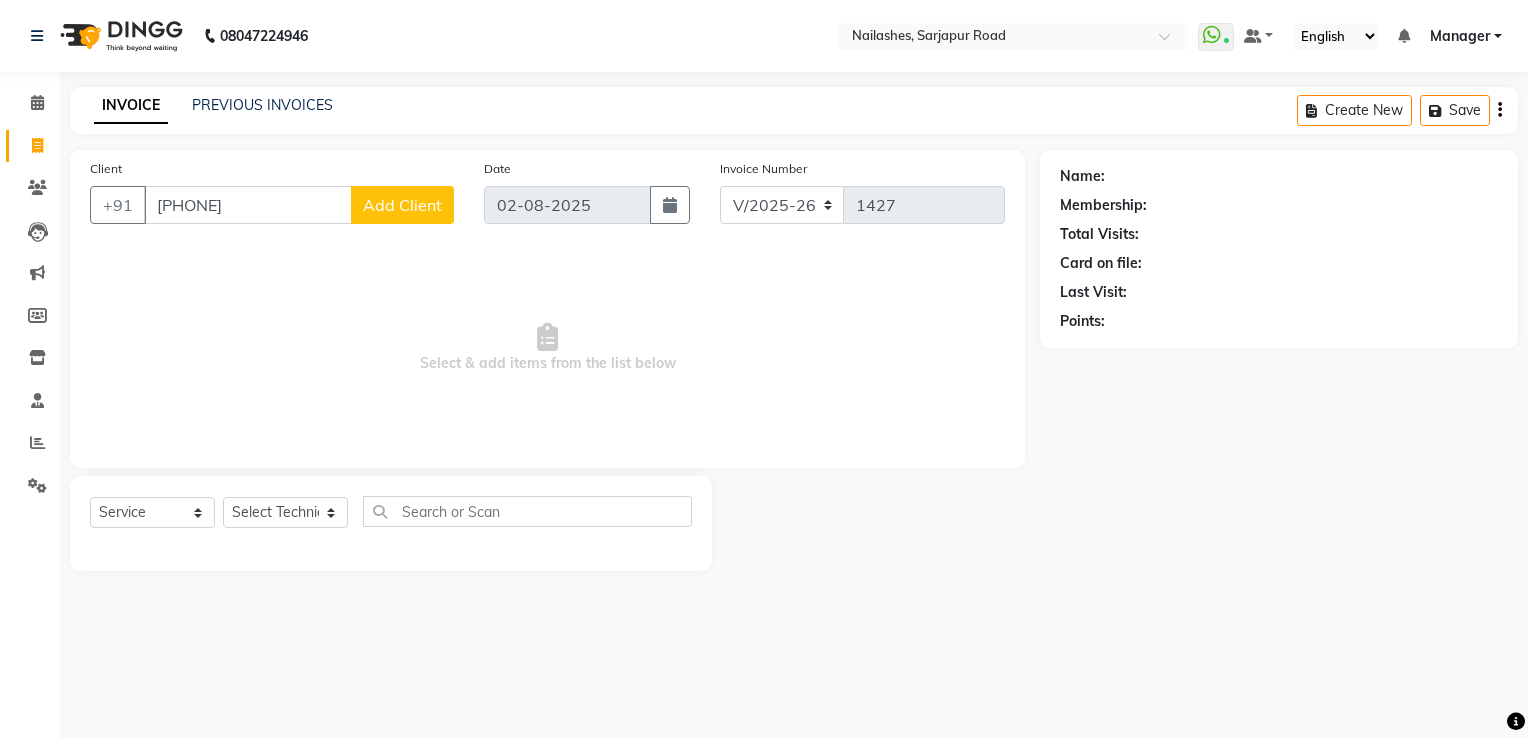 type on "[PHONE]" 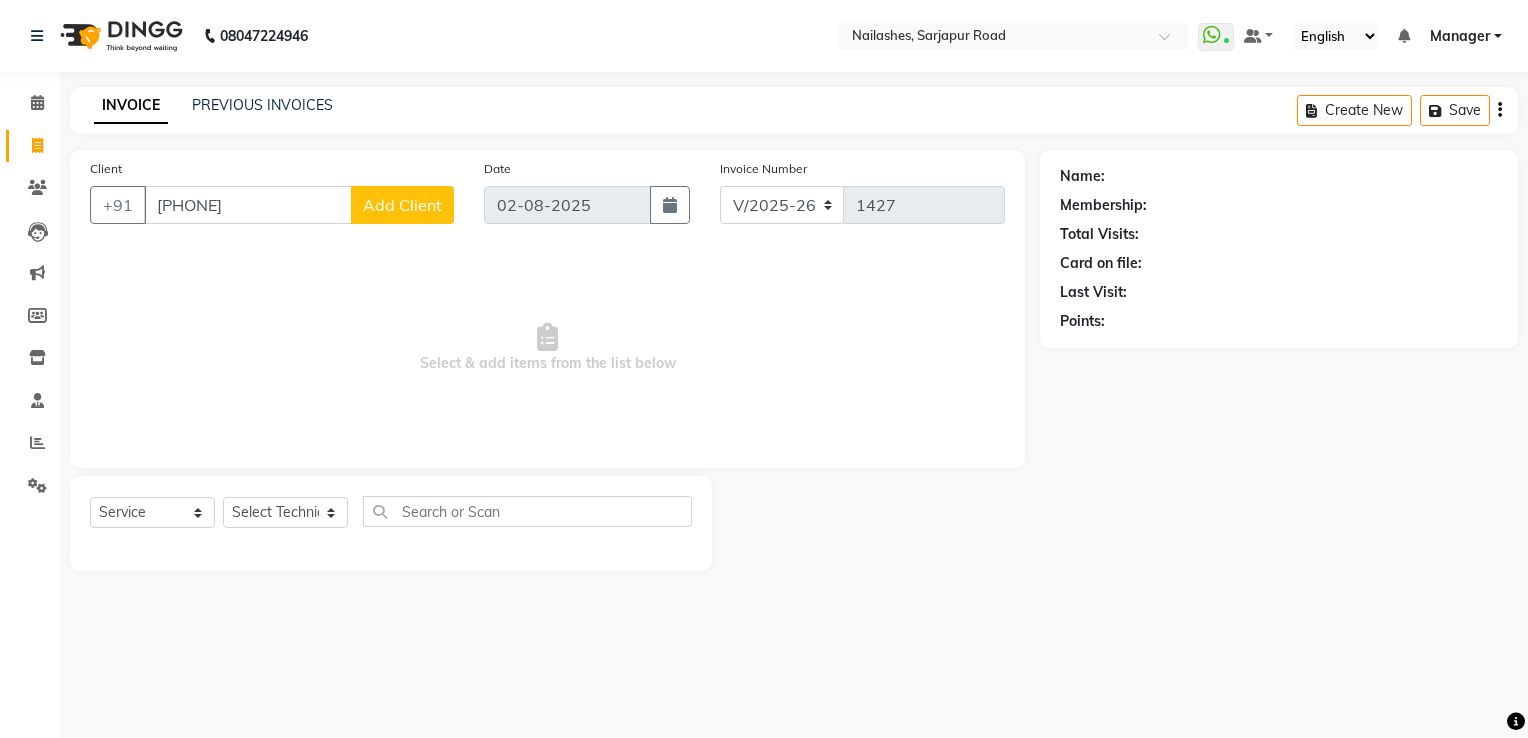 select on "21" 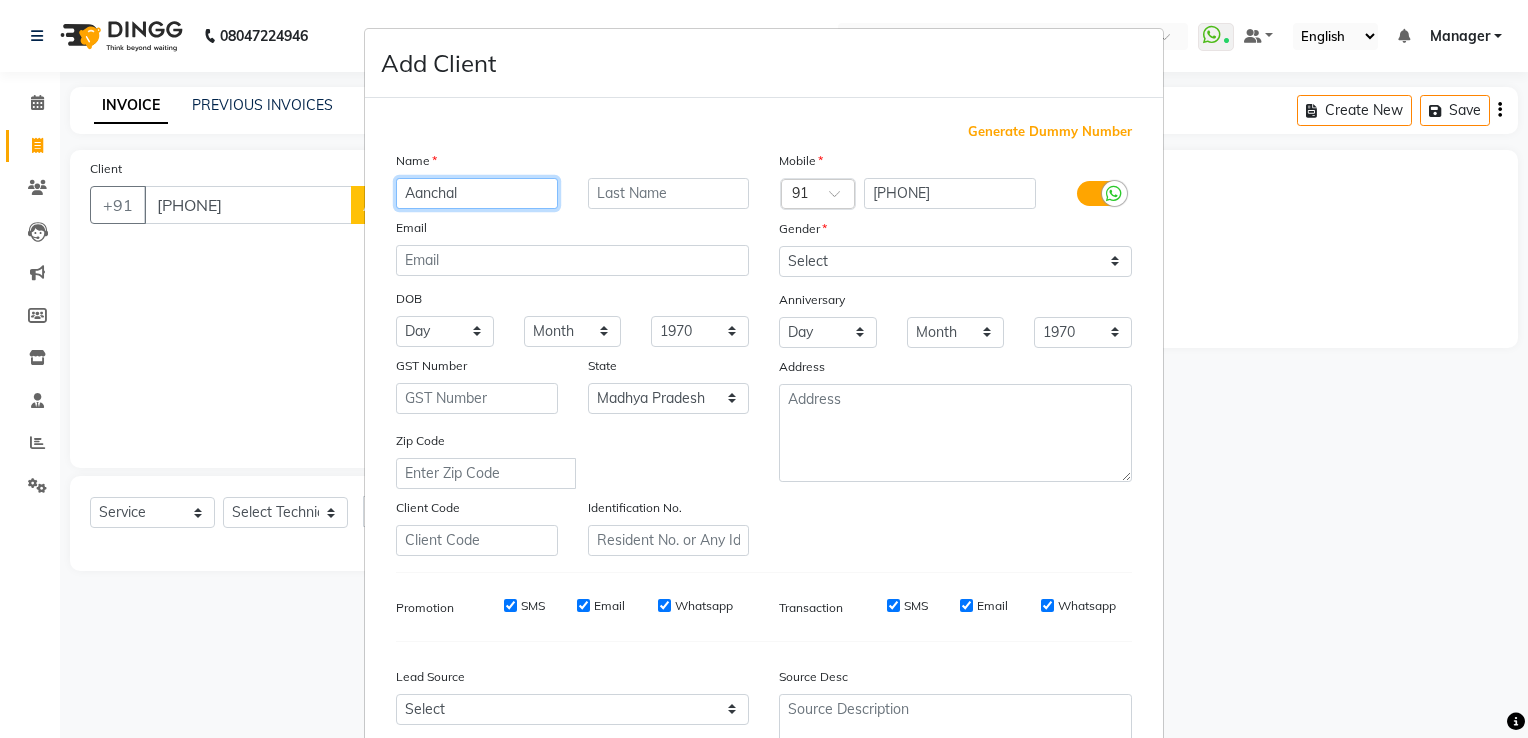 type on "Aanchal" 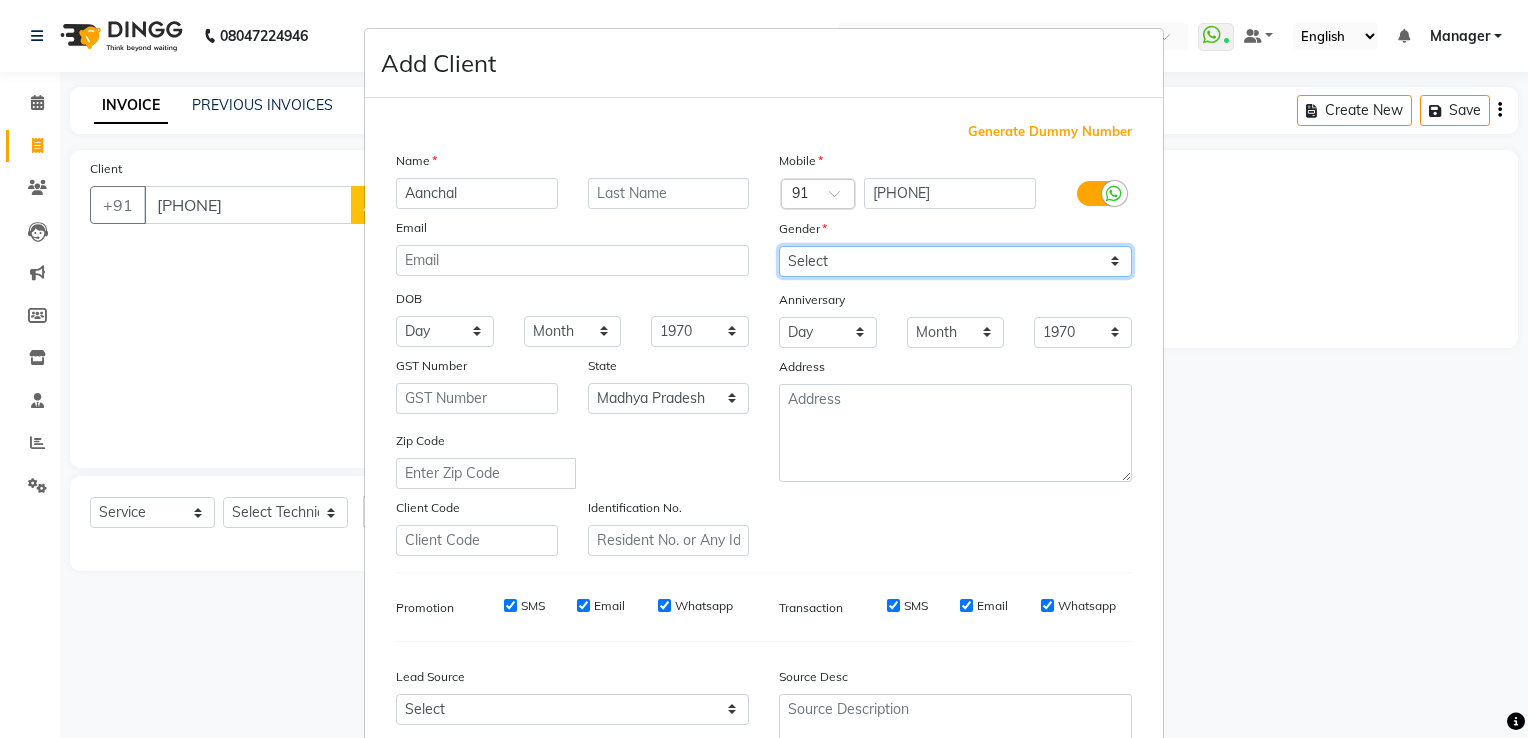 click on "Select Male Female Other Prefer Not To Say" at bounding box center (955, 261) 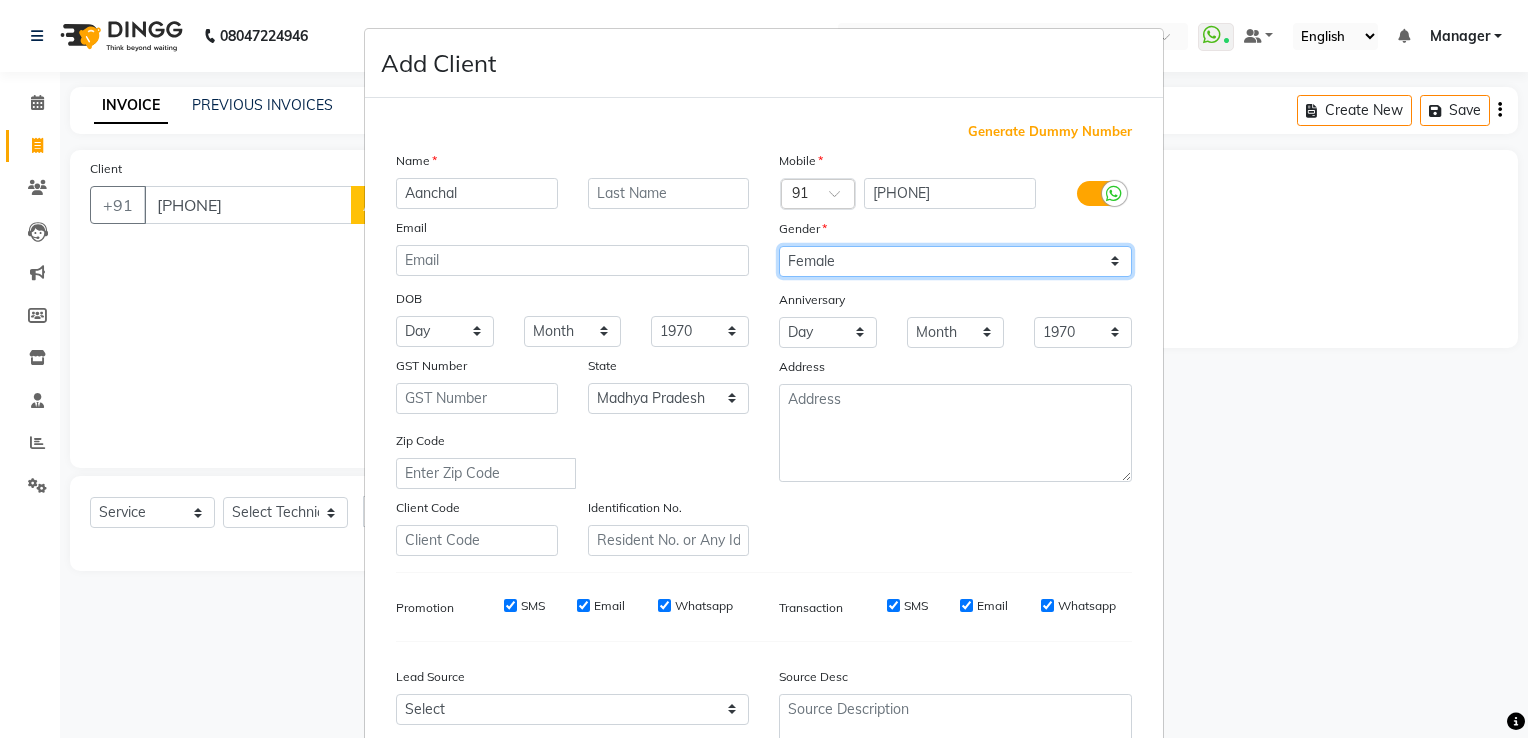 click on "Select Male Female Other Prefer Not To Say" at bounding box center [955, 261] 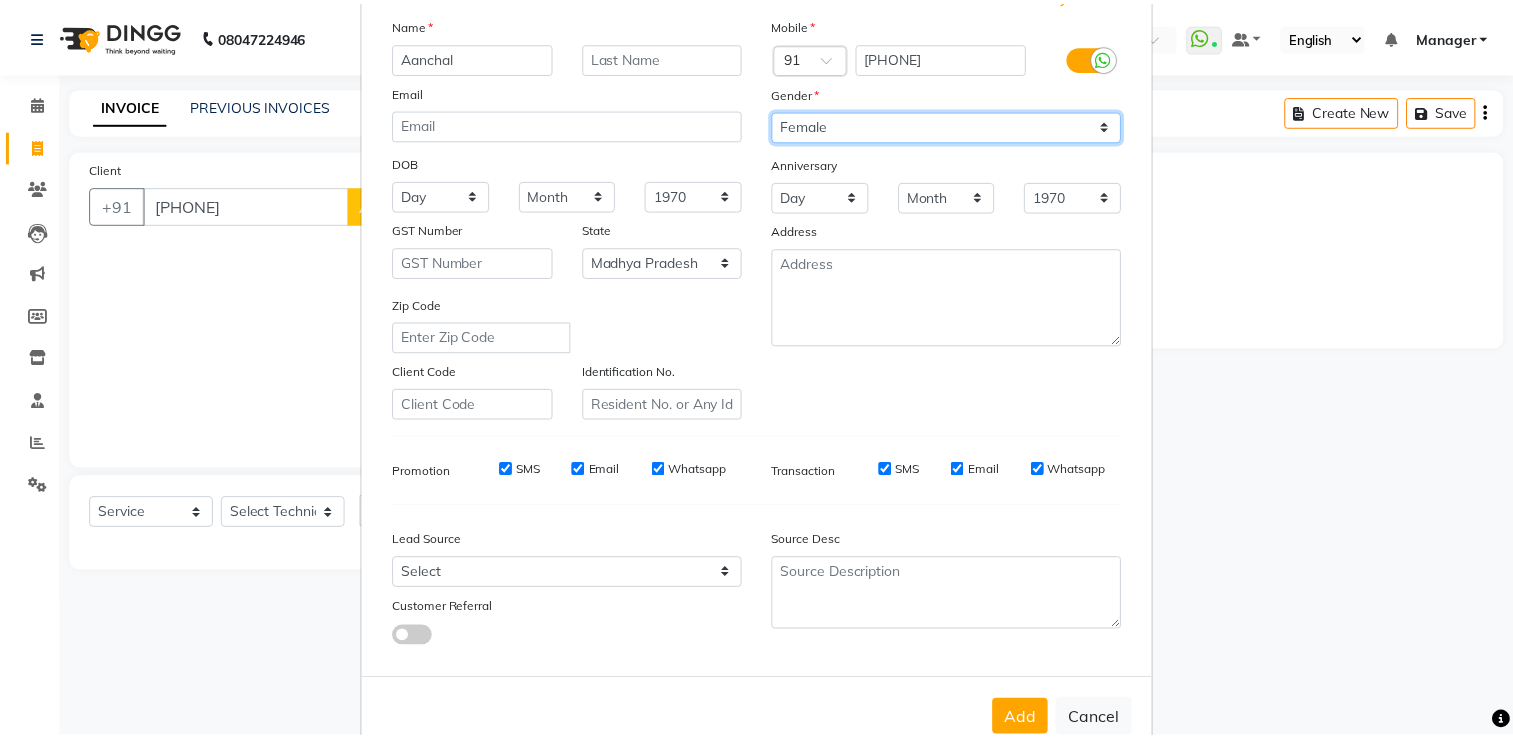 scroll, scrollTop: 194, scrollLeft: 0, axis: vertical 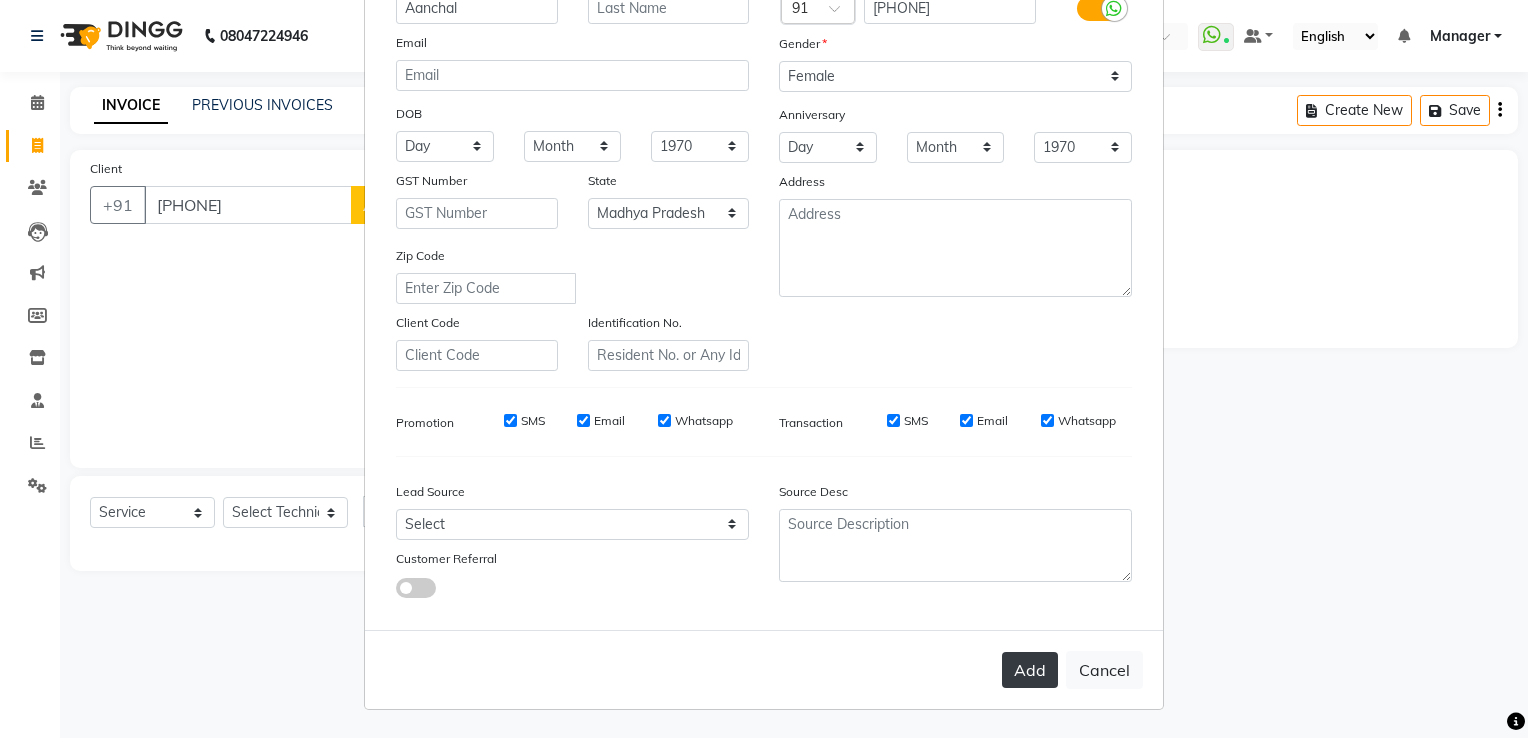 click on "Add" at bounding box center (1030, 670) 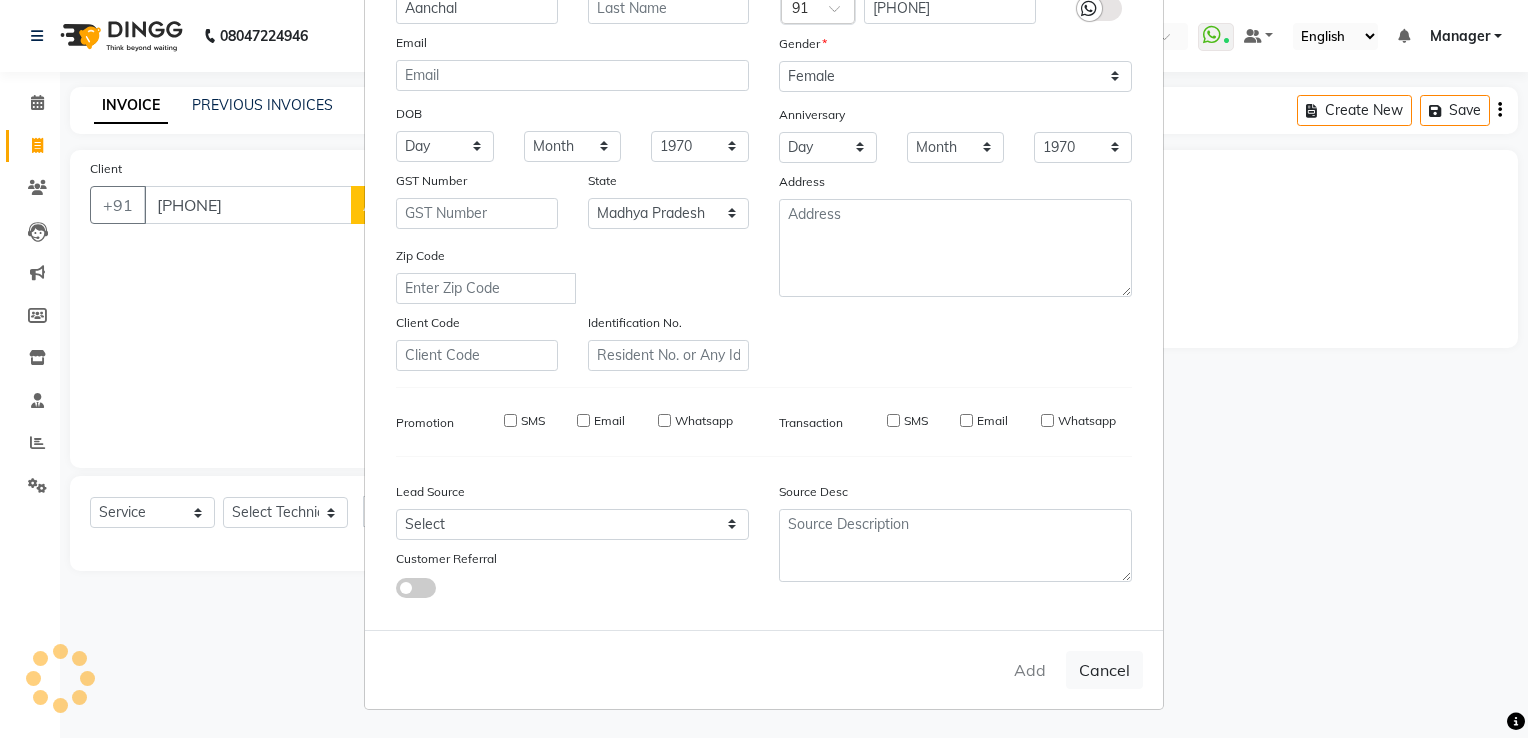 type on "77******04" 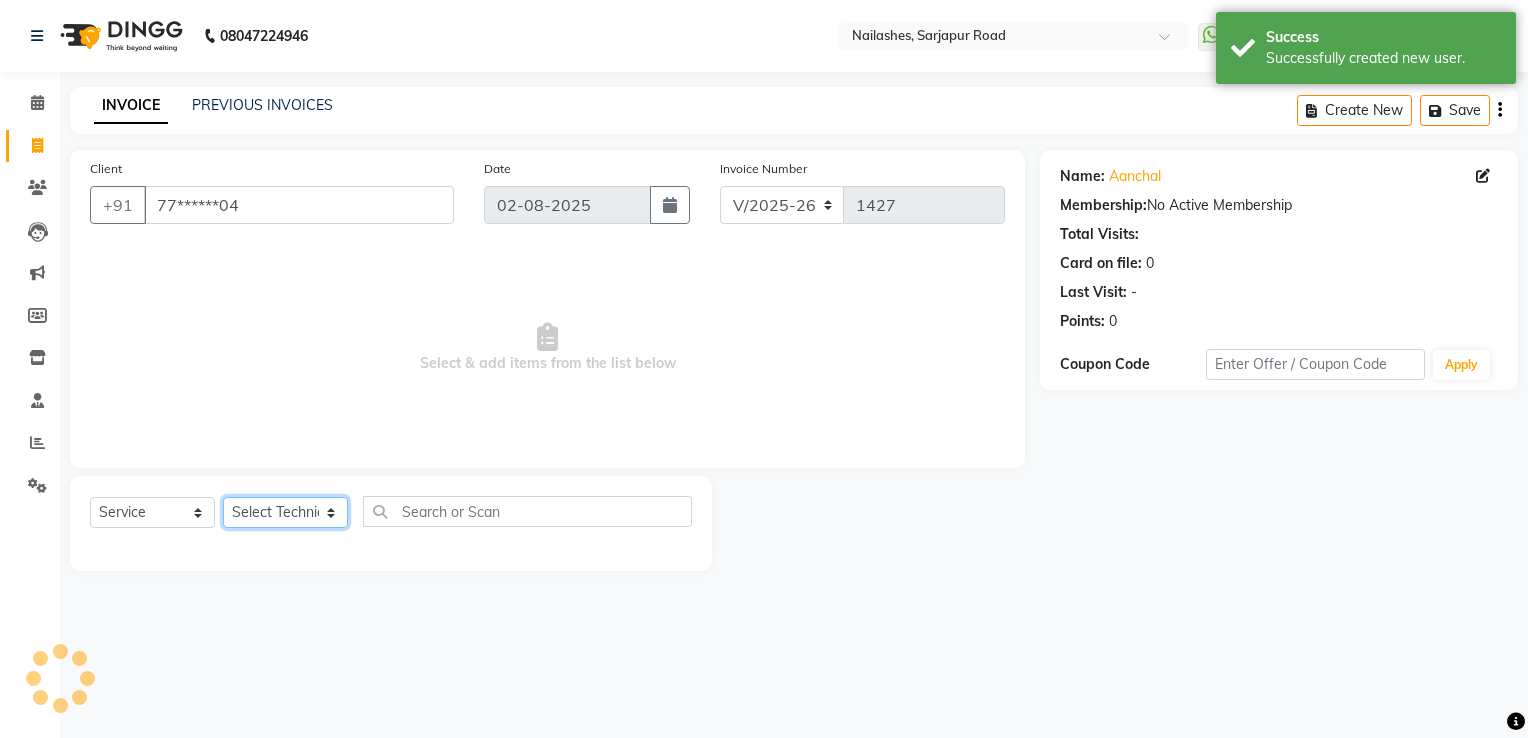 click on "Select Technician ARISH [FIRST] [FIRST] Dipen [FIRST] [FIRST] Kajal kelly kupu Manager megha Nirjala Owner pankaj PARE shradha" 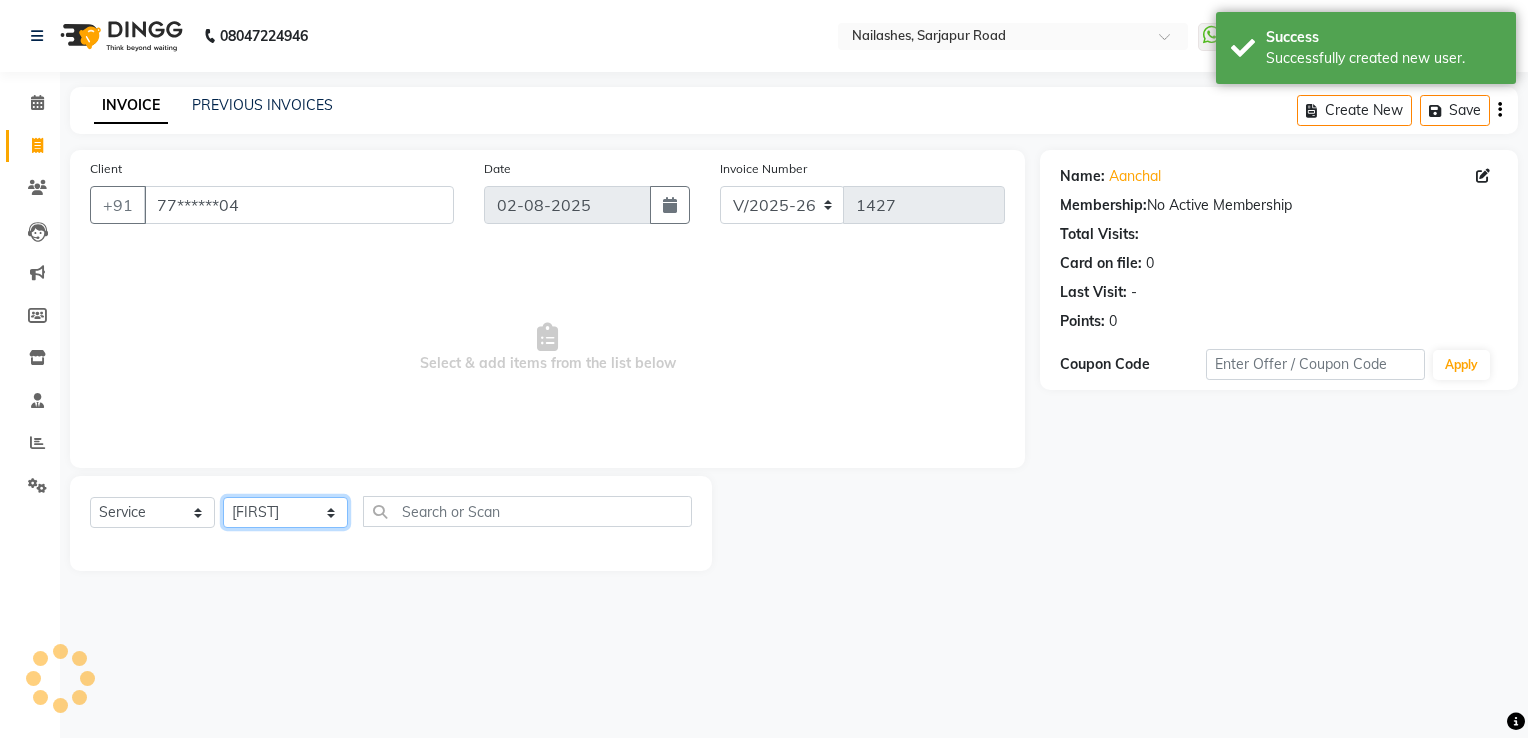 click on "Select Technician ARISH [FIRST] [FIRST] Dipen [FIRST] [FIRST] Kajal kelly kupu Manager megha Nirjala Owner pankaj PARE shradha" 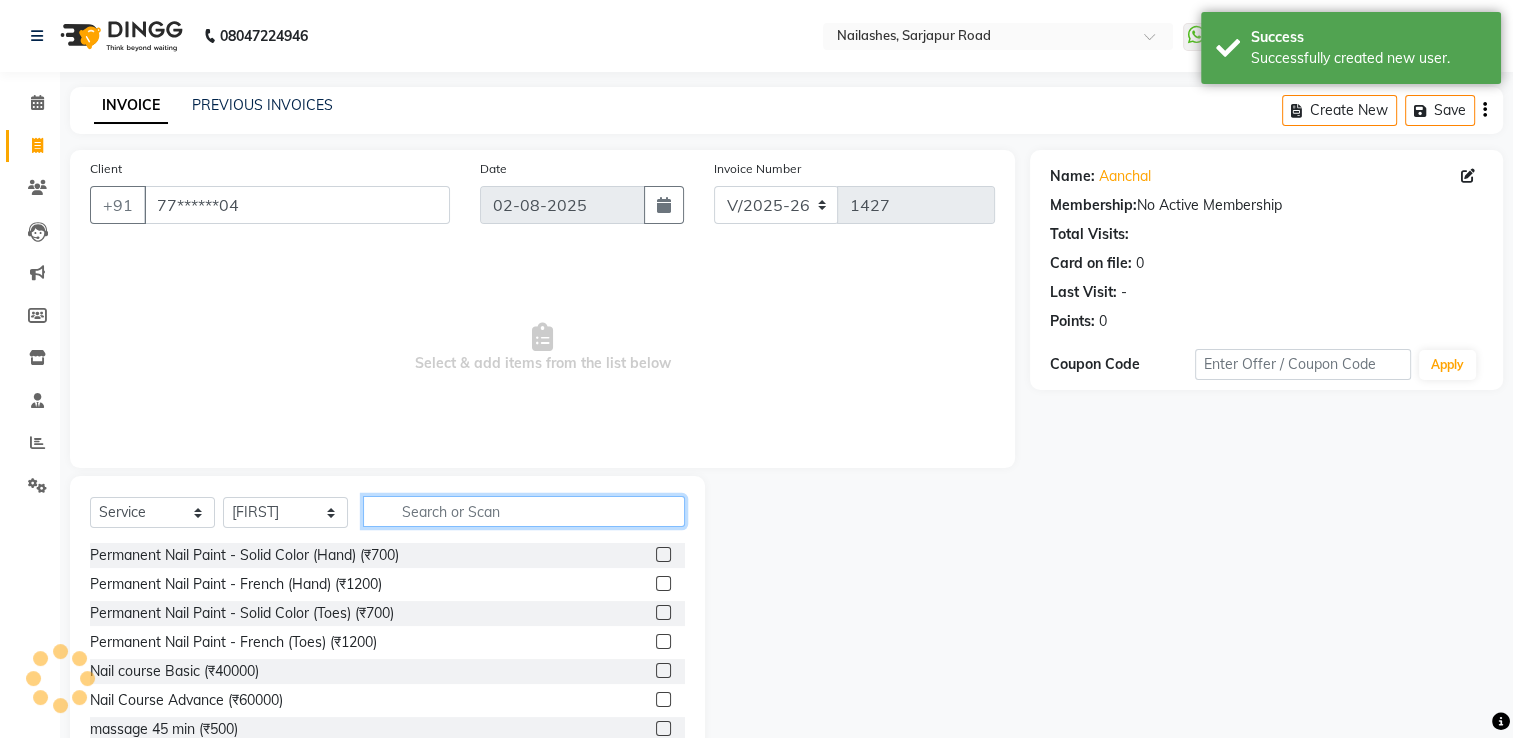click 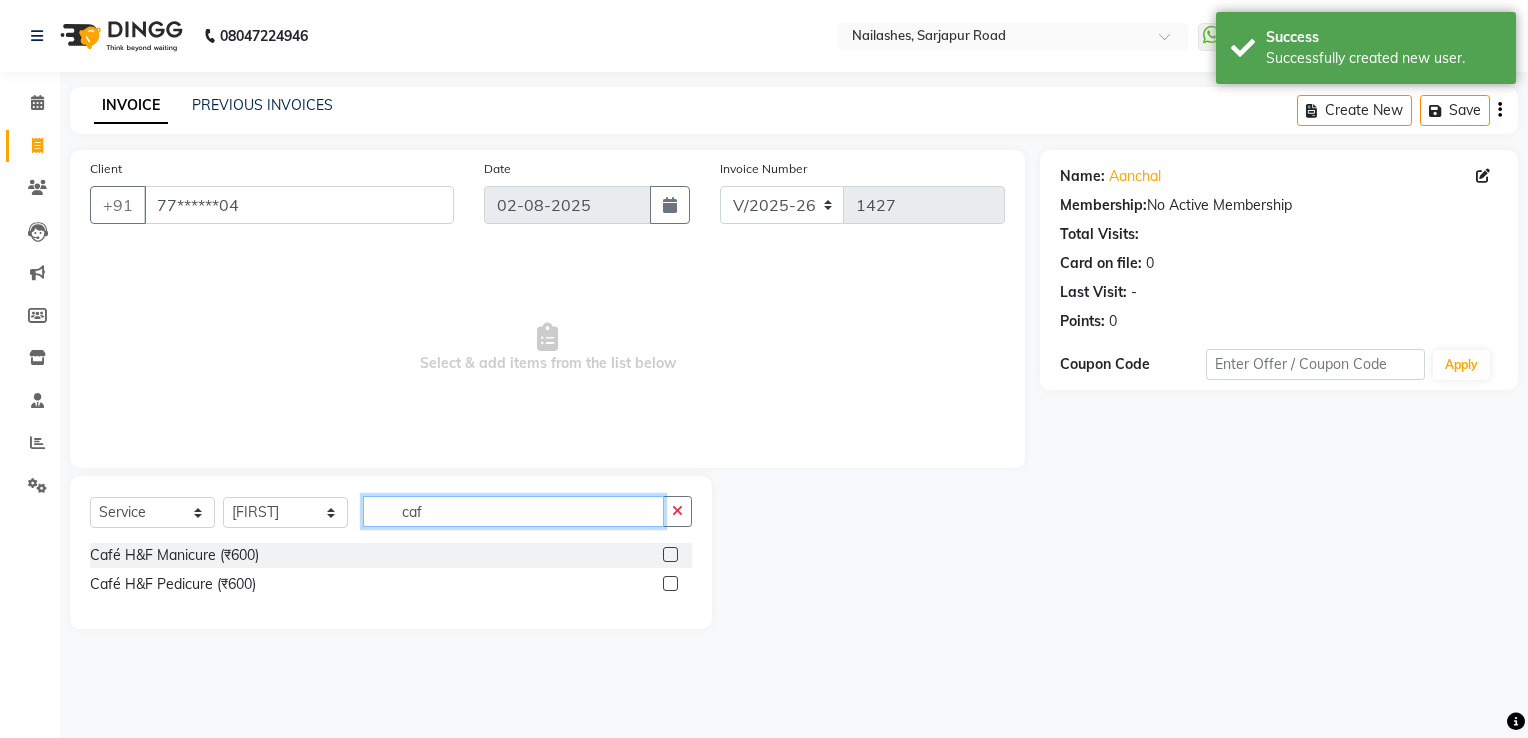 type on "caf" 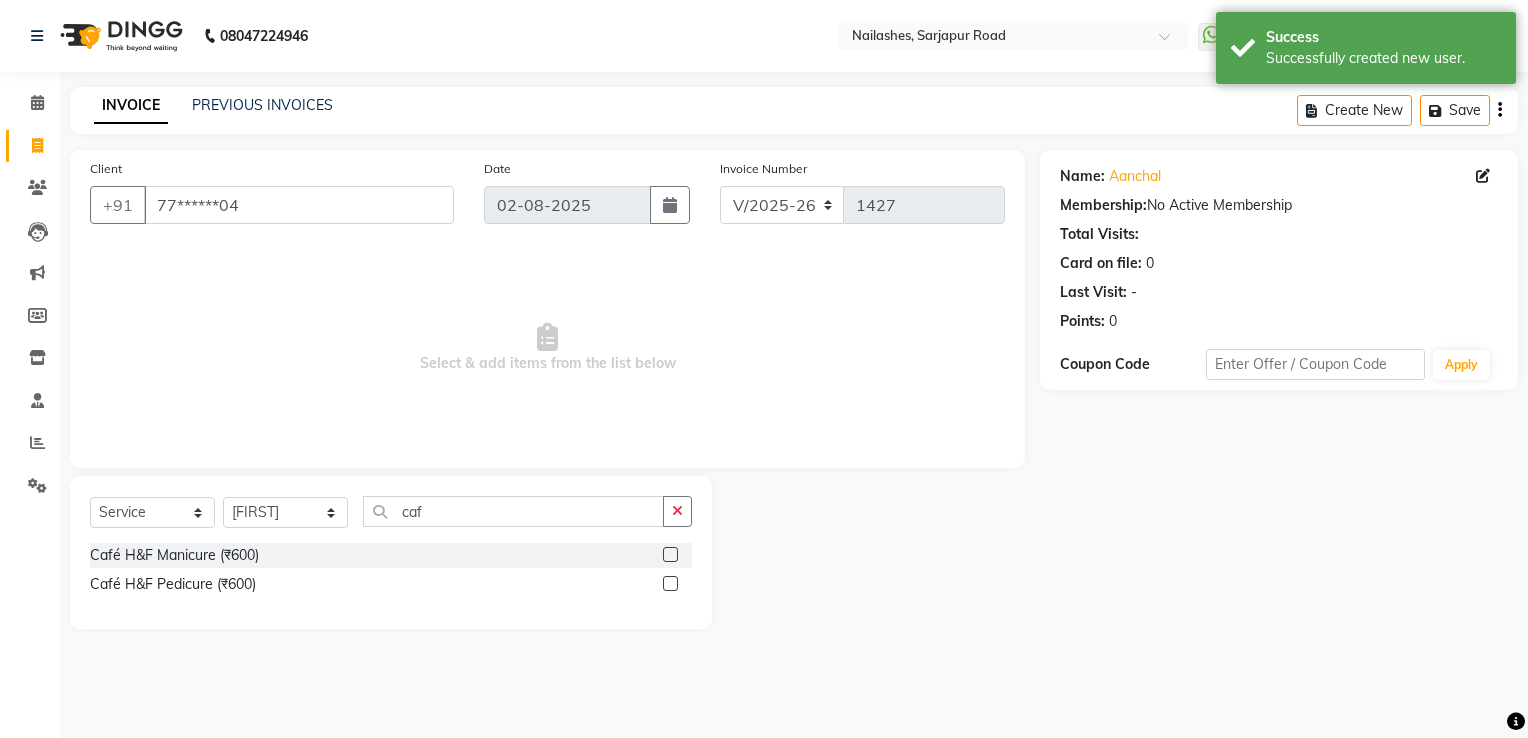 click 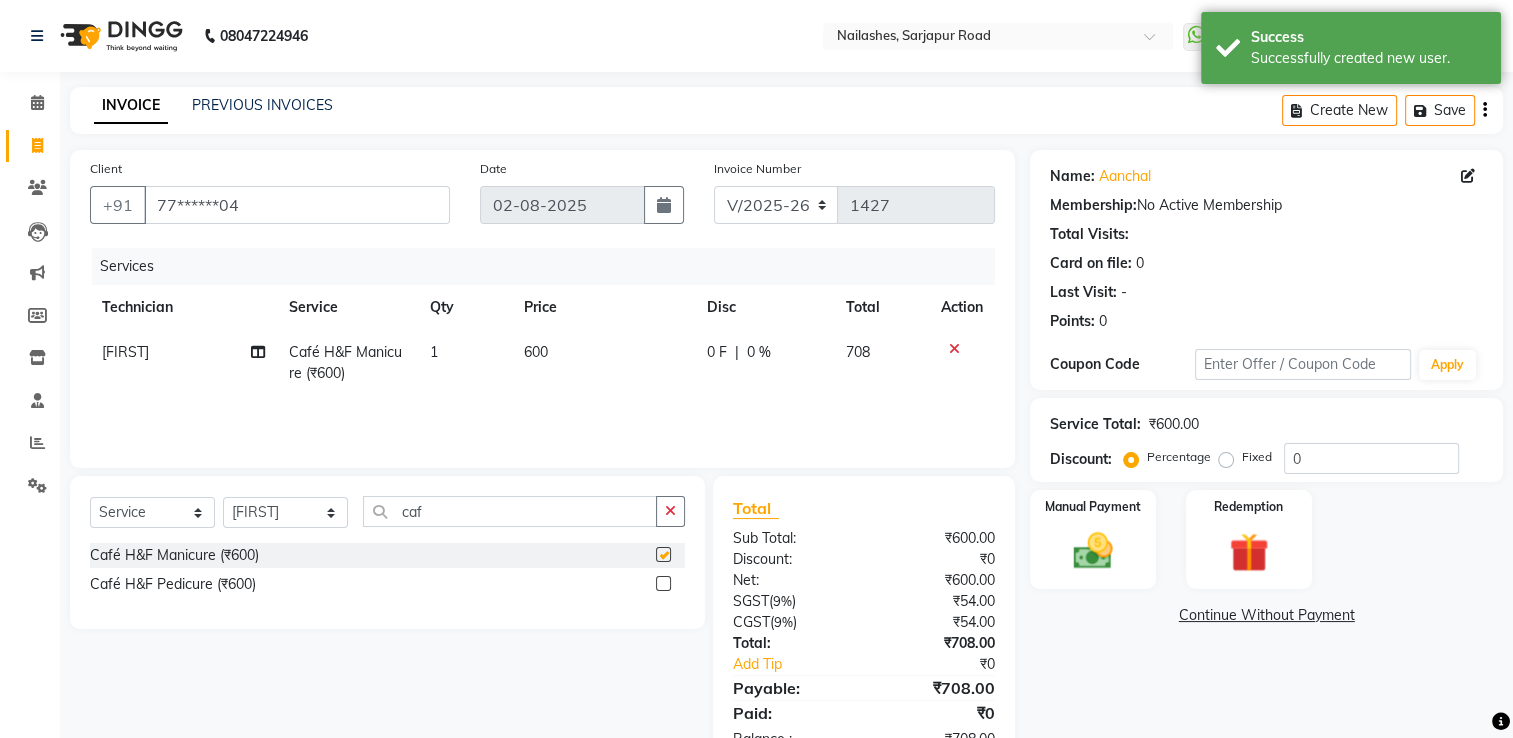 checkbox on "false" 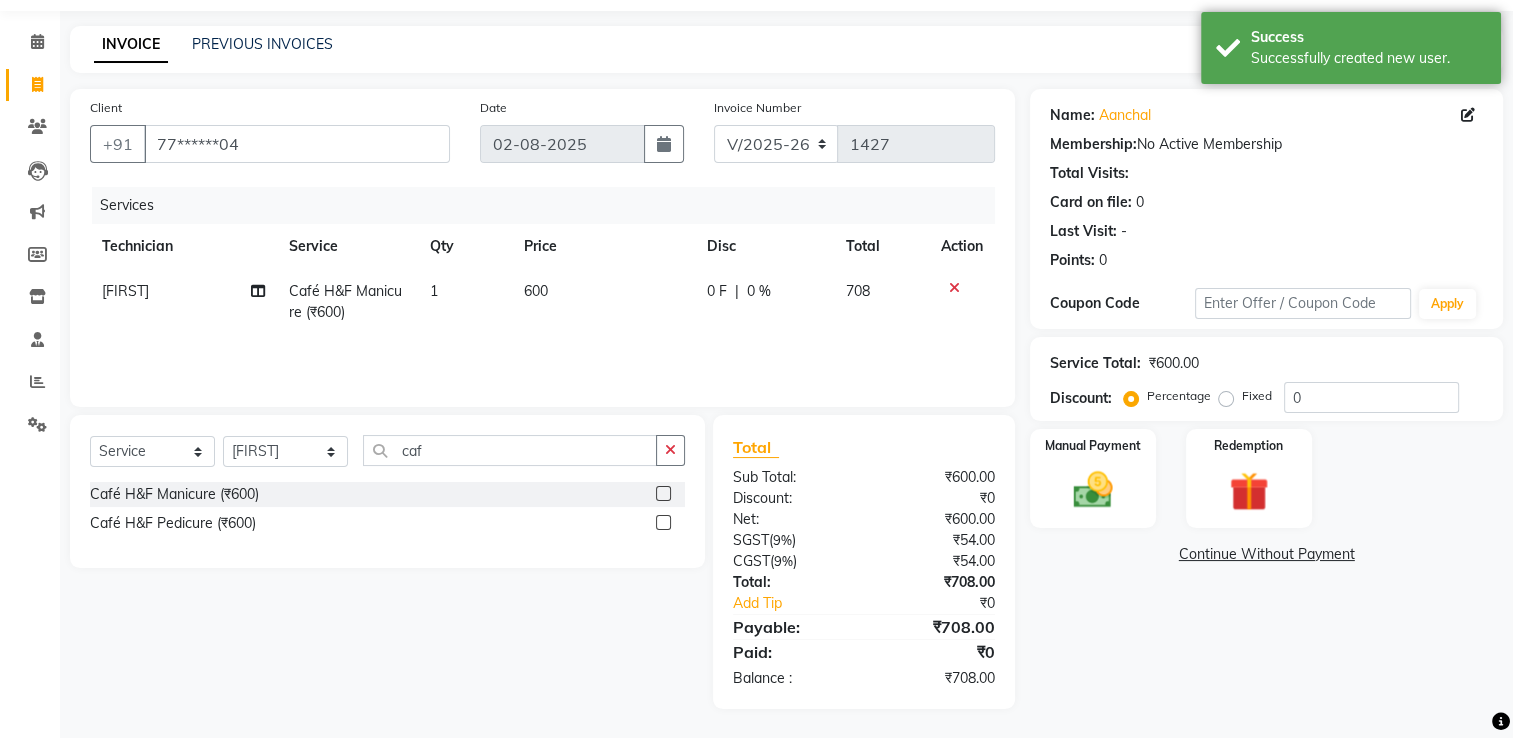 scroll, scrollTop: 62, scrollLeft: 0, axis: vertical 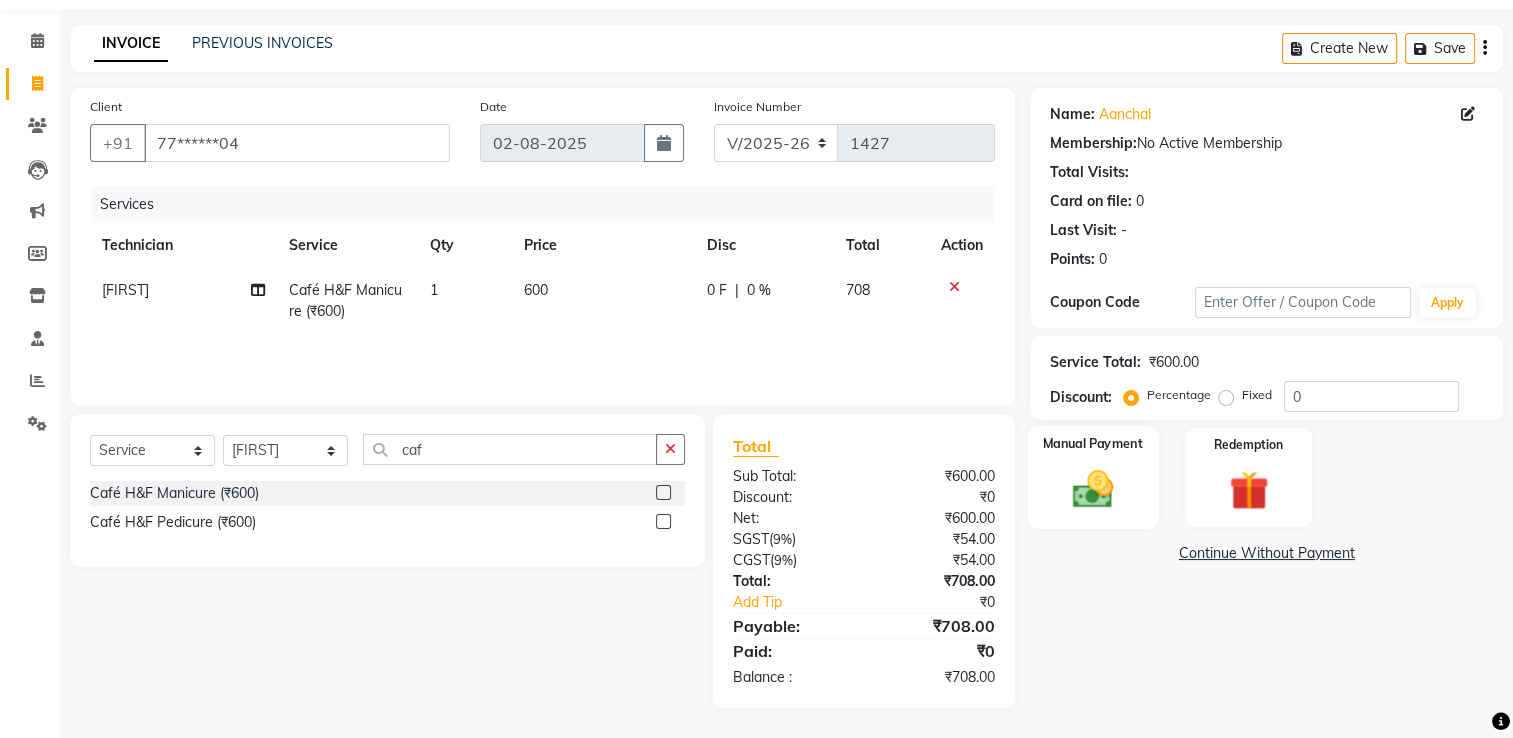 click 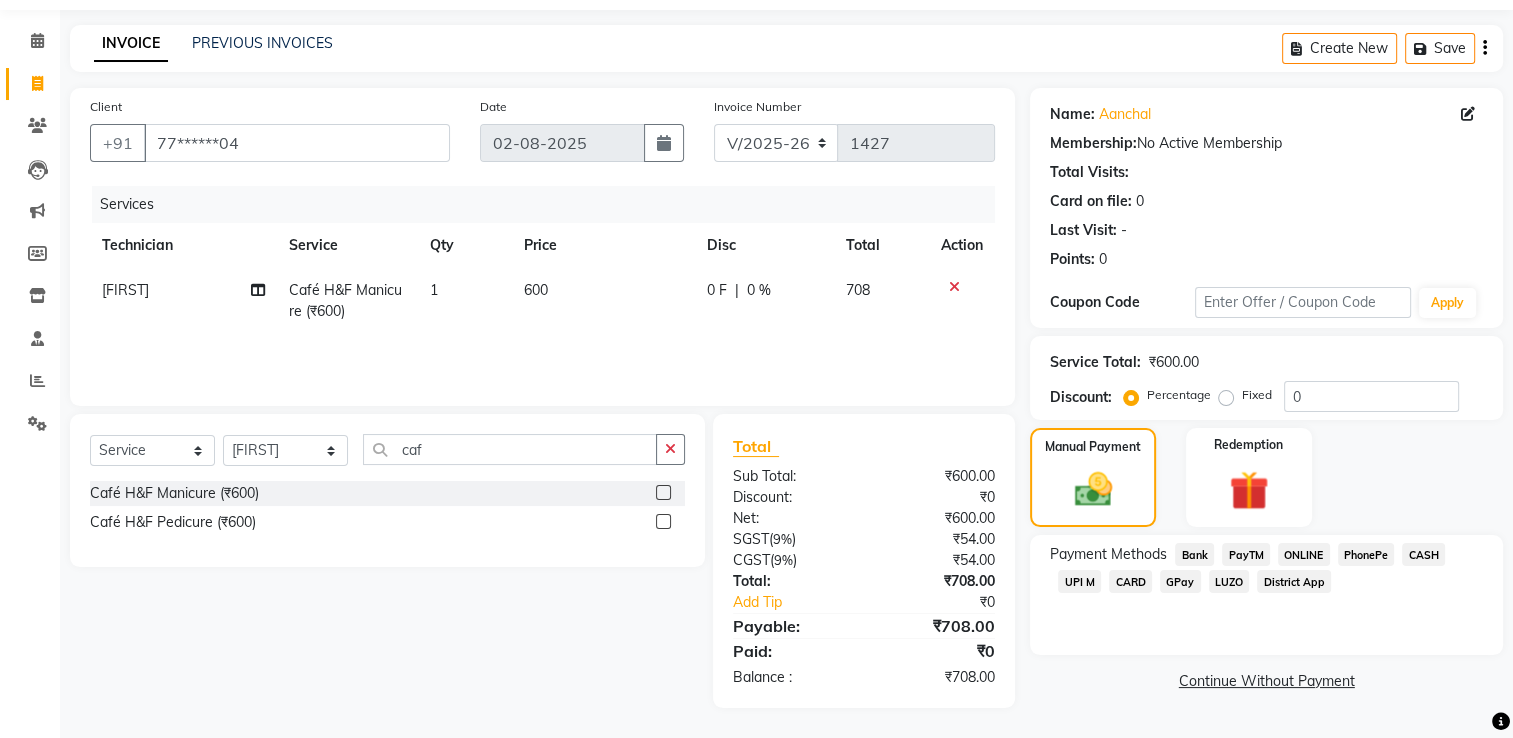 click on "UPI M" 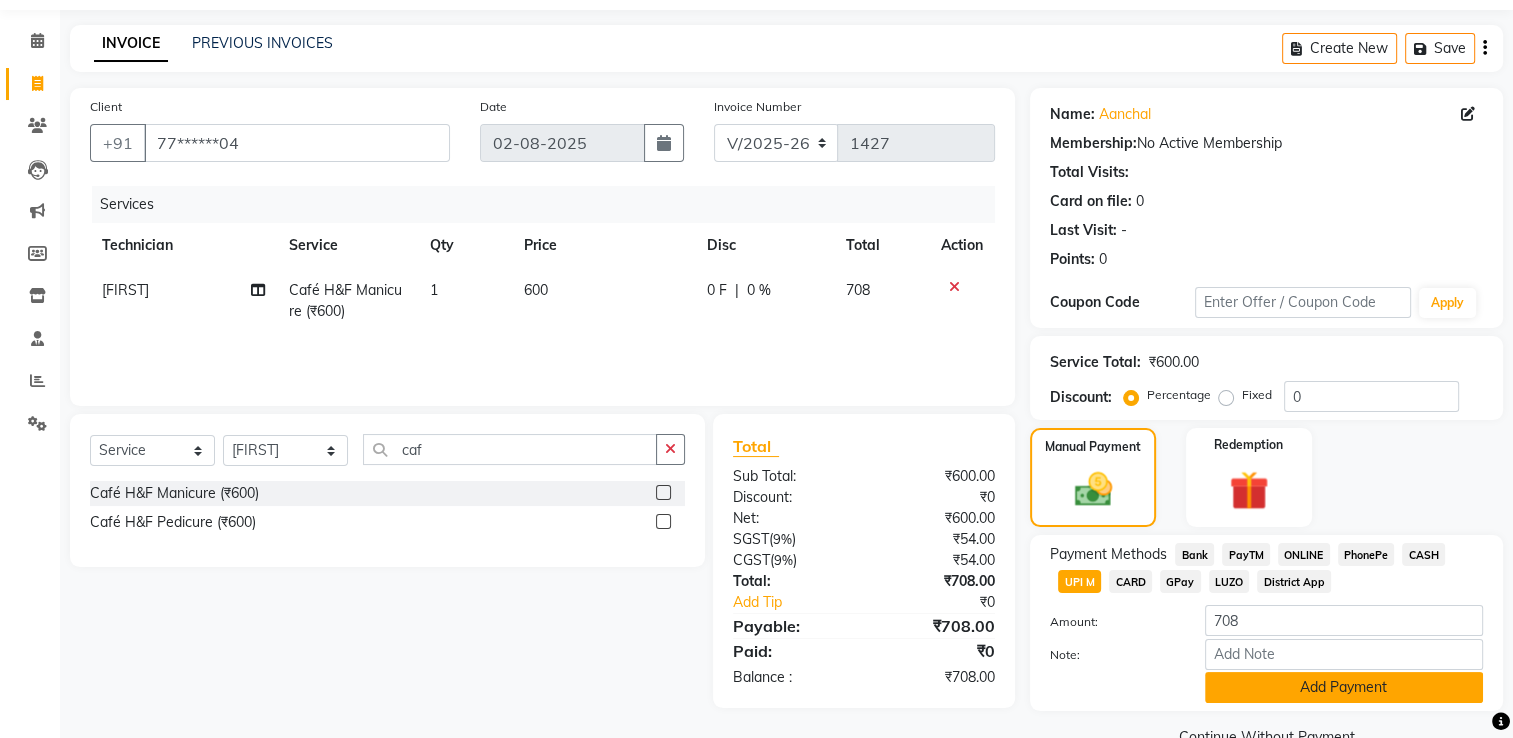 click on "Add Payment" 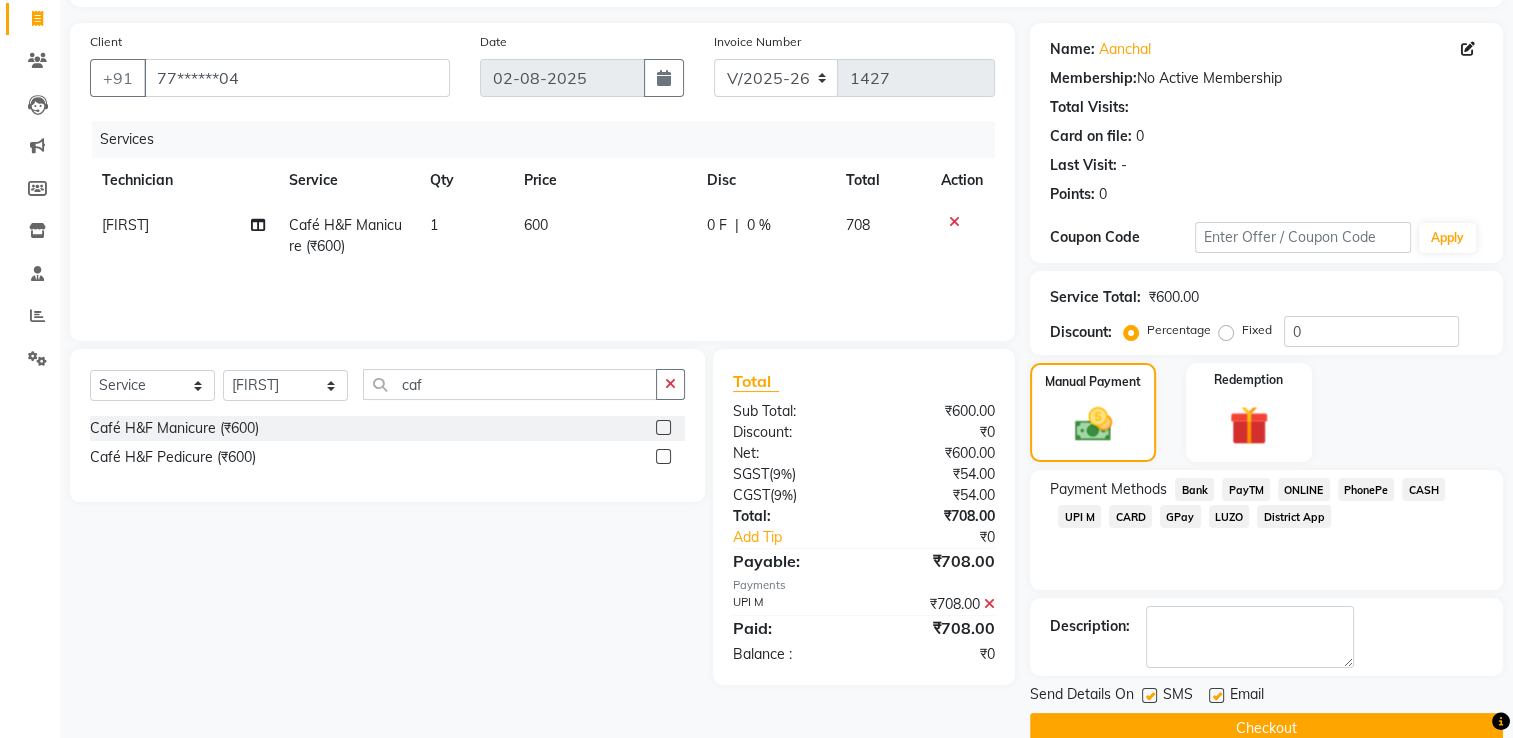 scroll, scrollTop: 161, scrollLeft: 0, axis: vertical 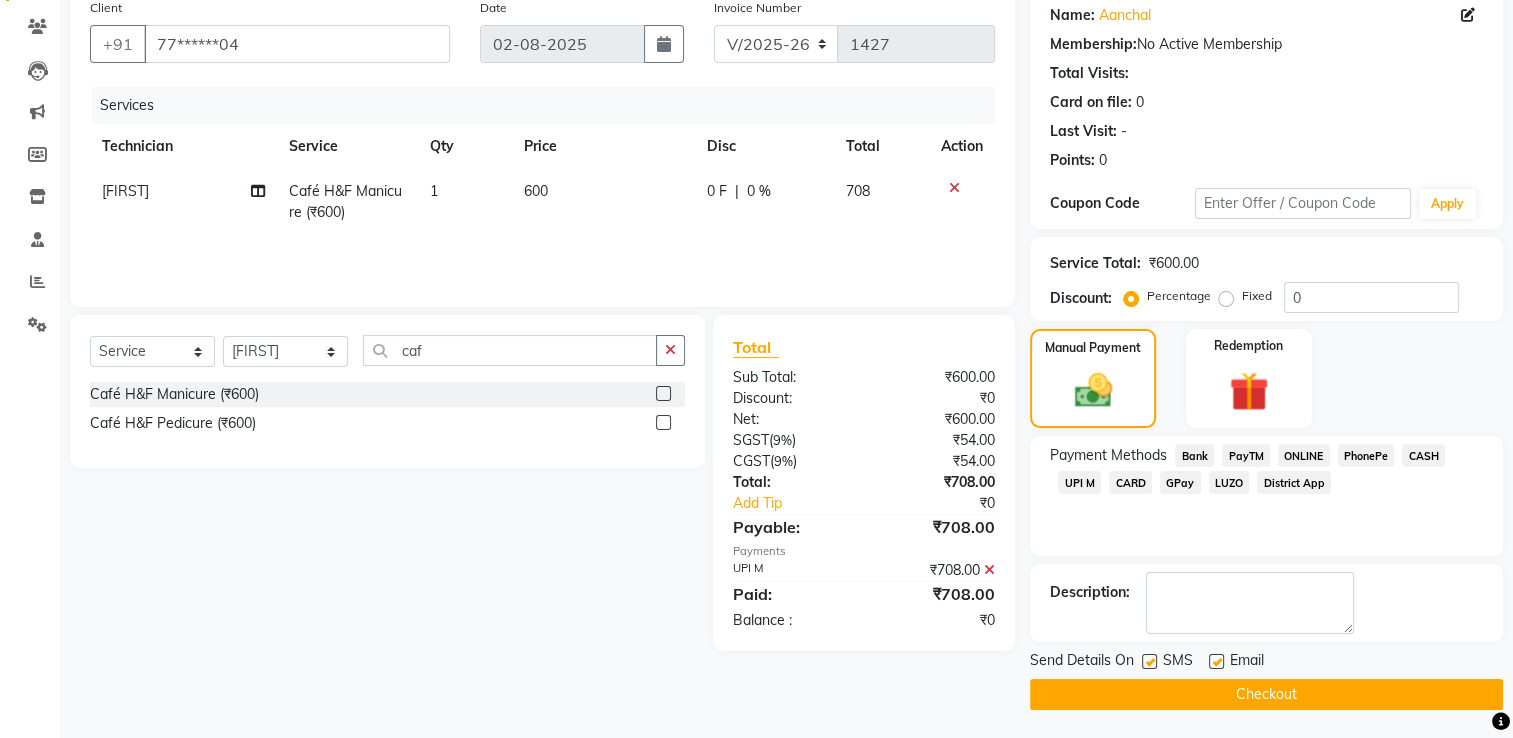 click on "Checkout" 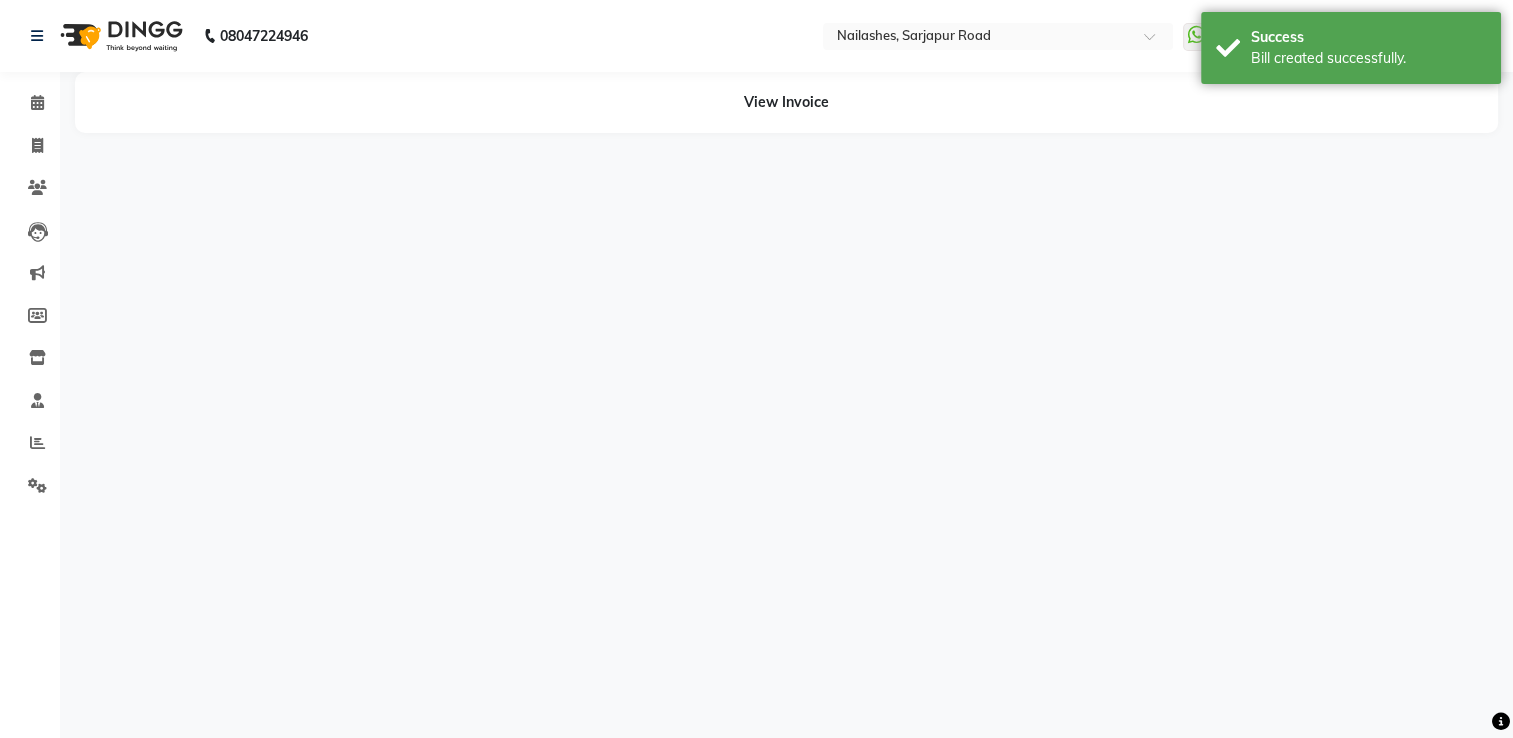 scroll, scrollTop: 0, scrollLeft: 0, axis: both 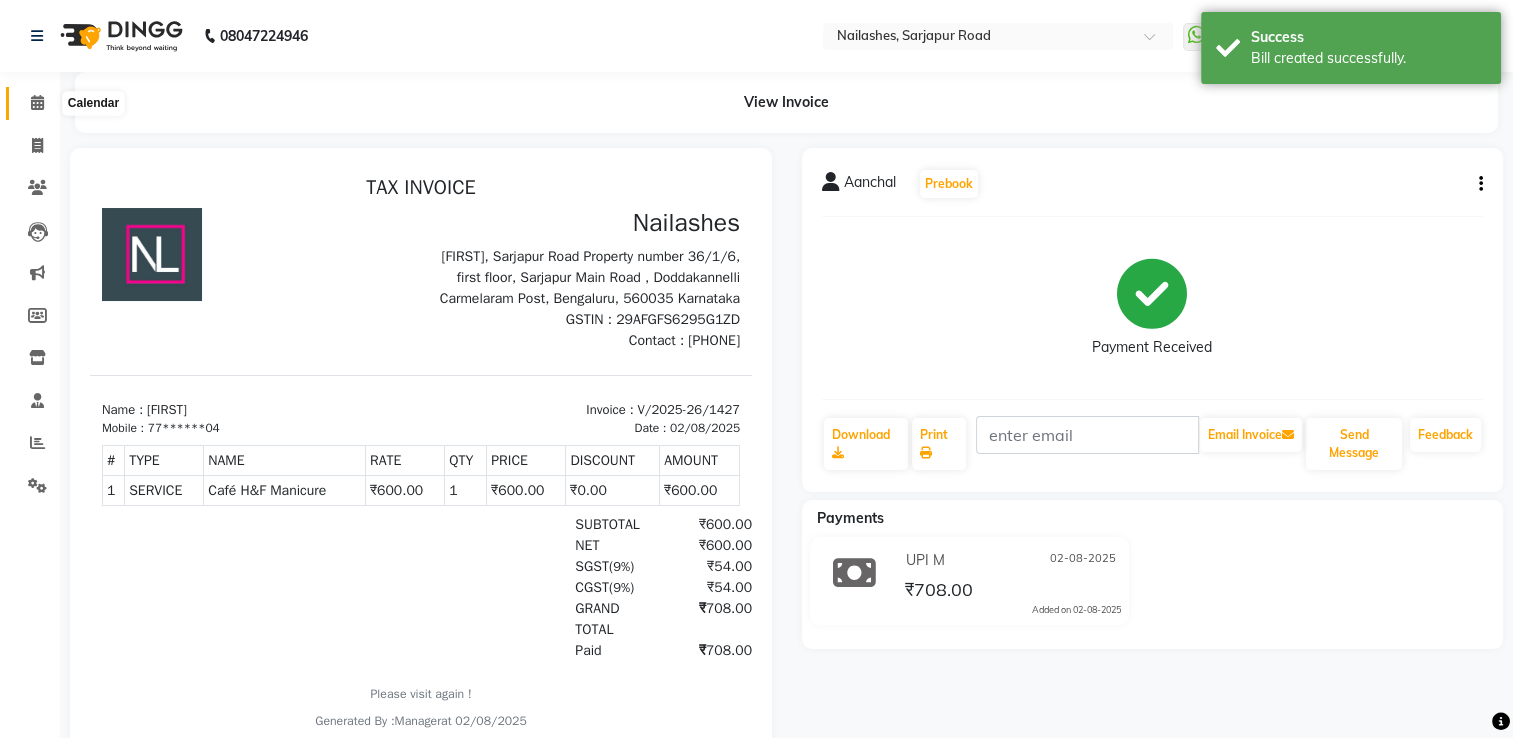 click 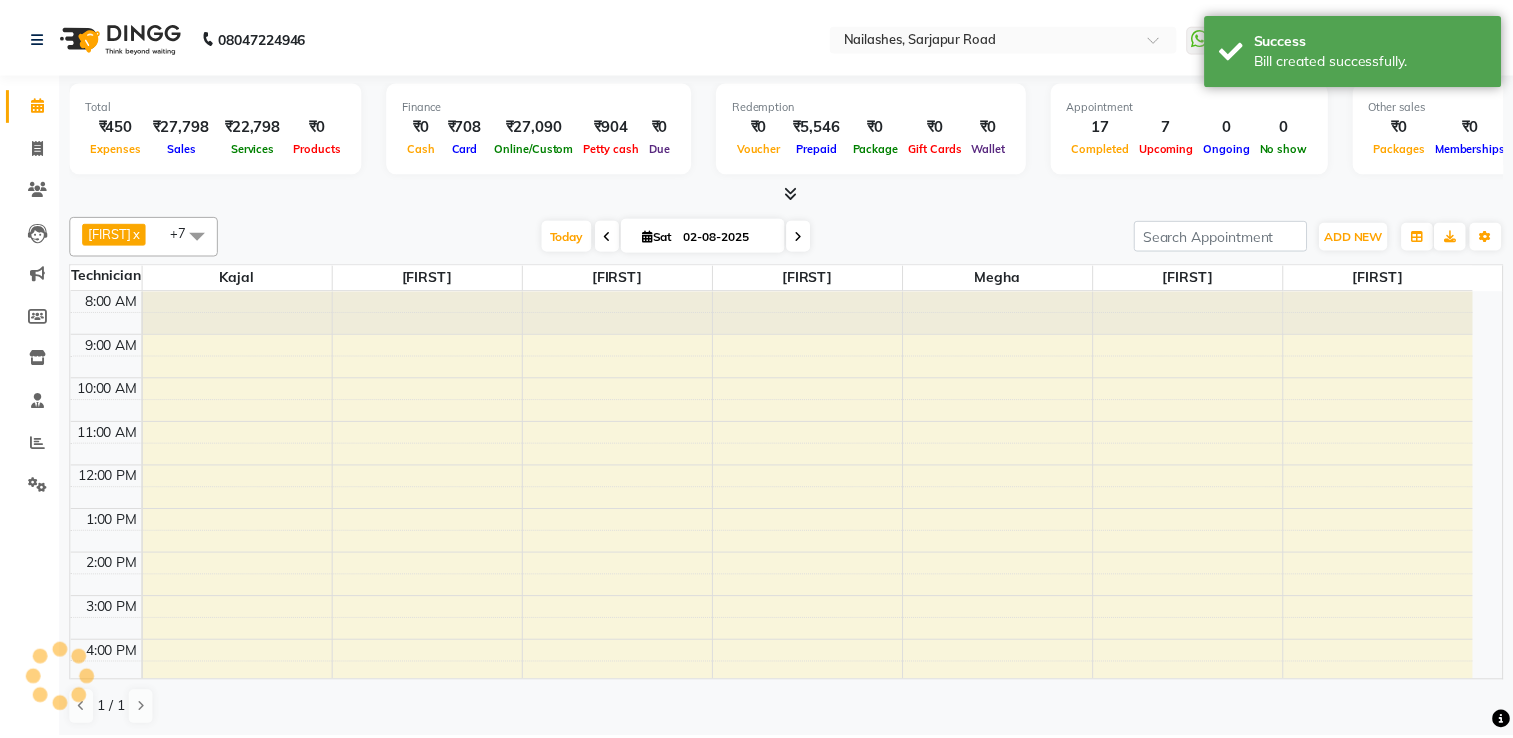 scroll, scrollTop: 0, scrollLeft: 0, axis: both 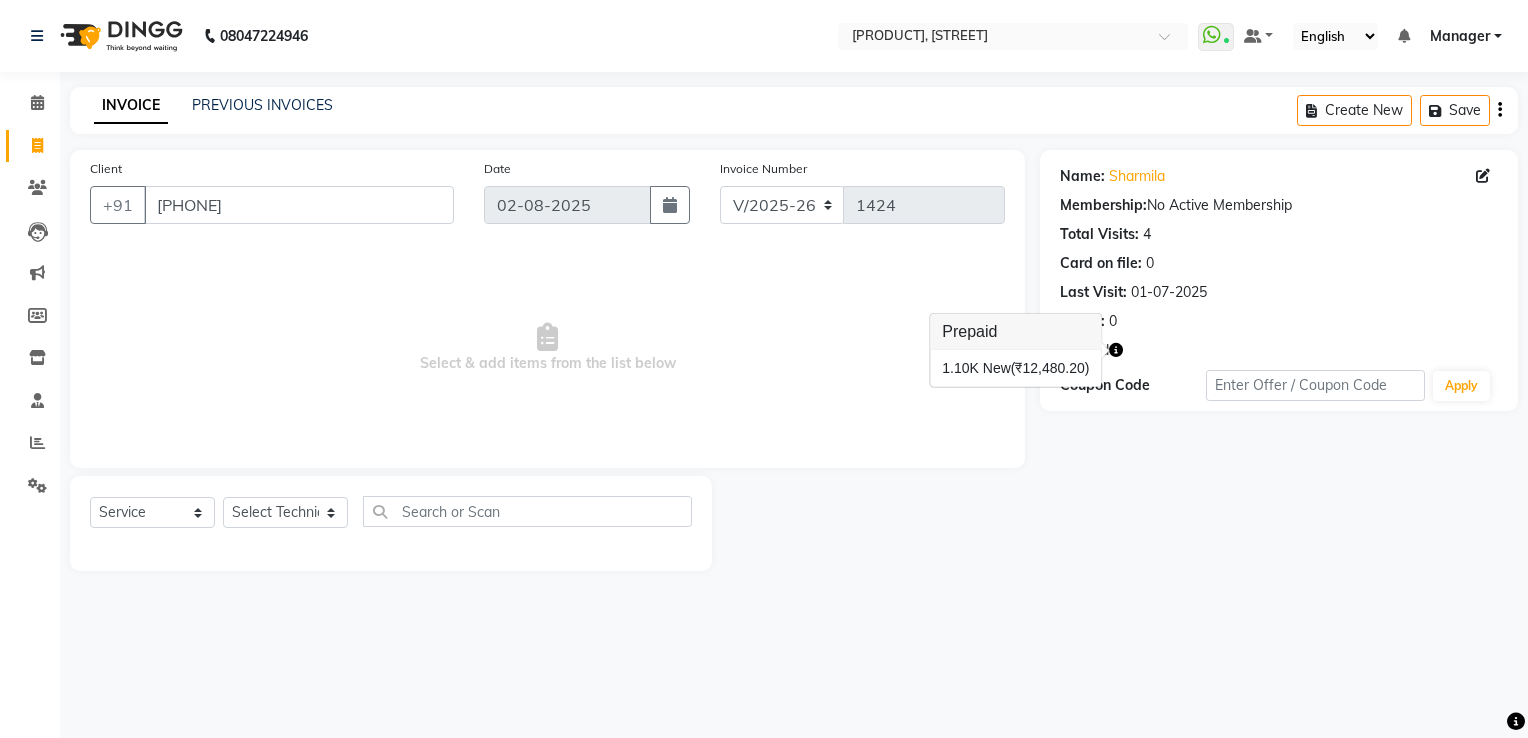 select on "6579" 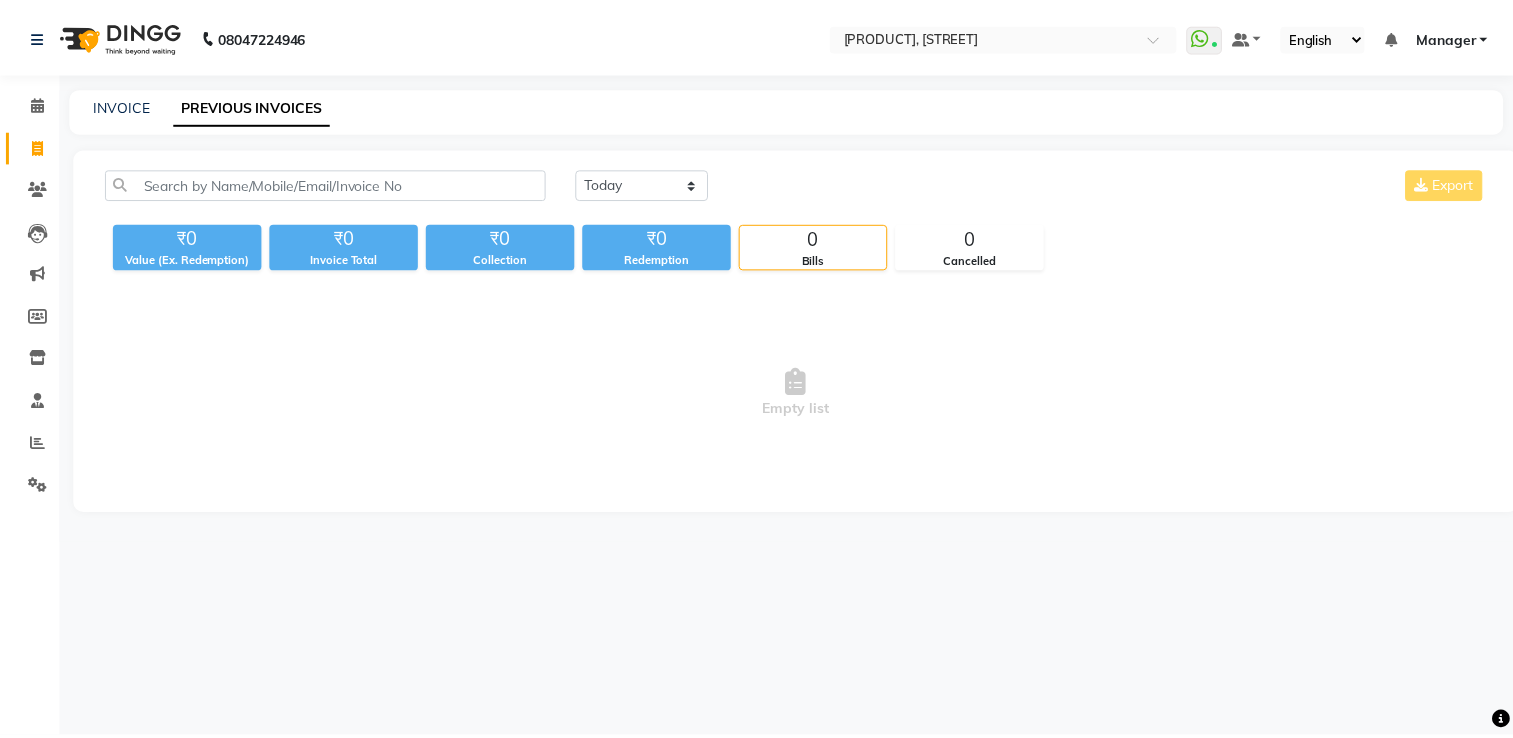 scroll, scrollTop: 0, scrollLeft: 0, axis: both 